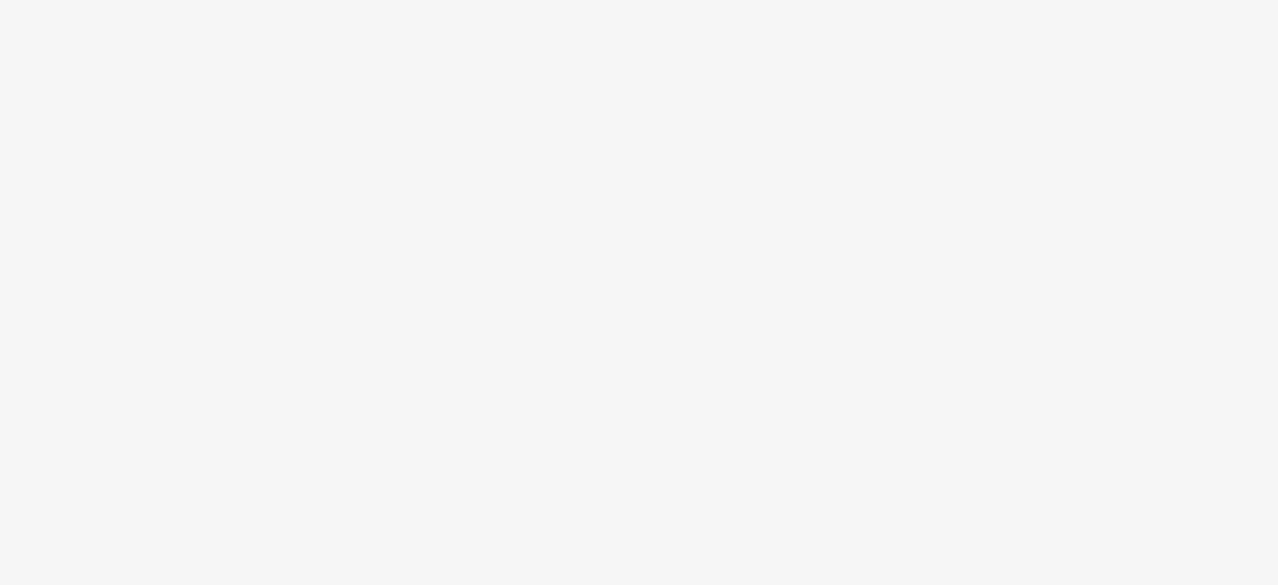 scroll, scrollTop: 0, scrollLeft: 0, axis: both 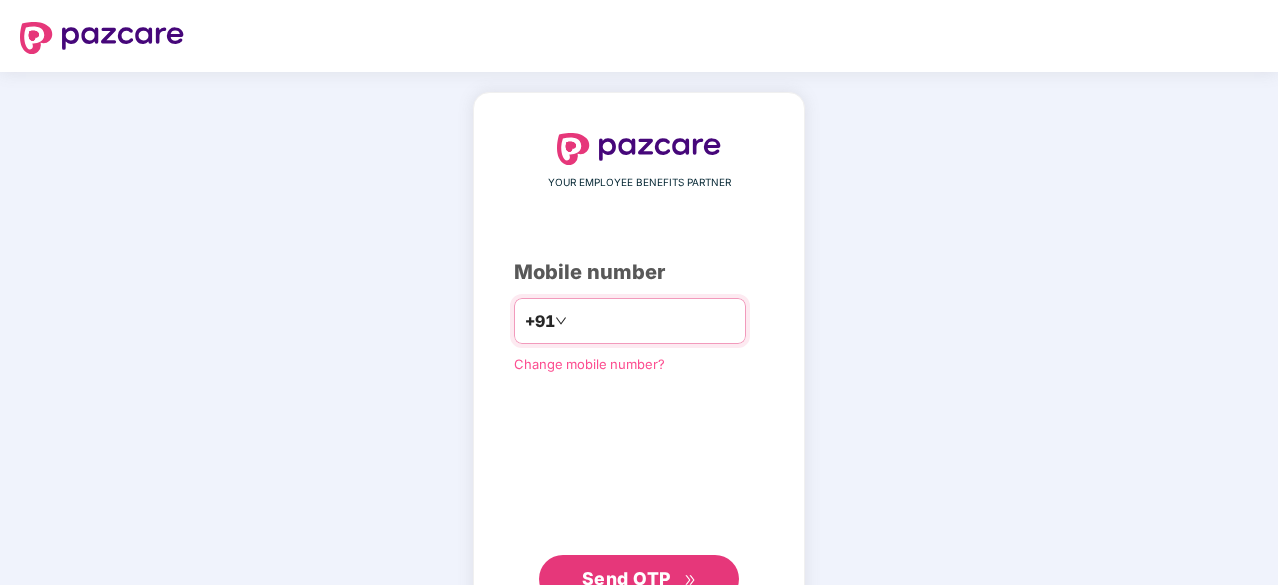 click on "*********" at bounding box center (653, 321) 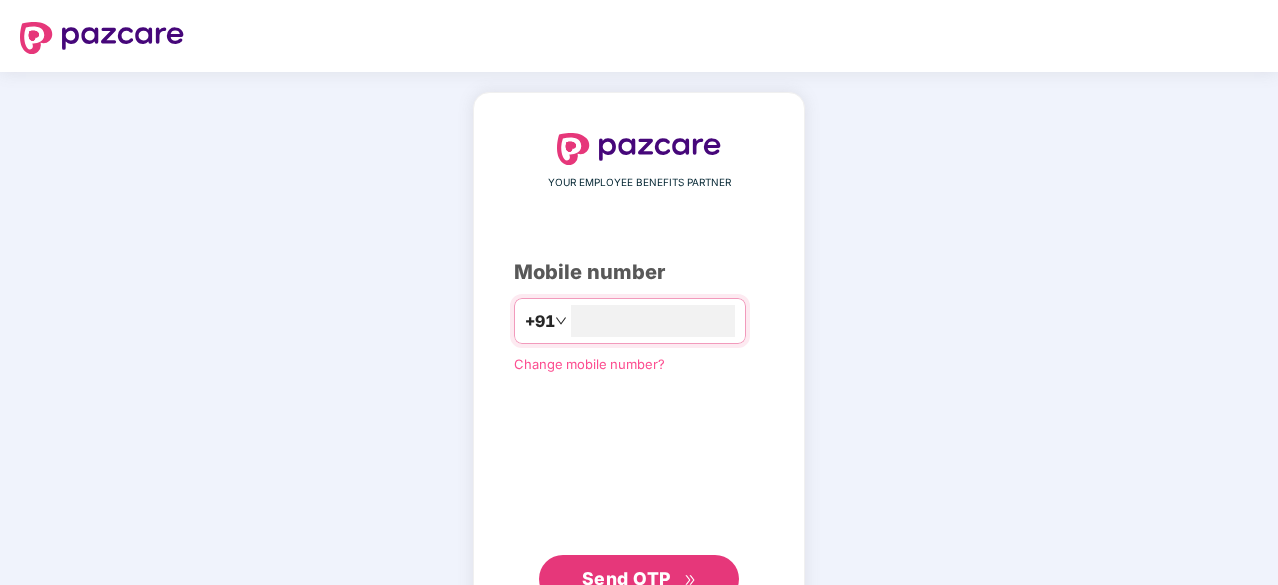 type on "**********" 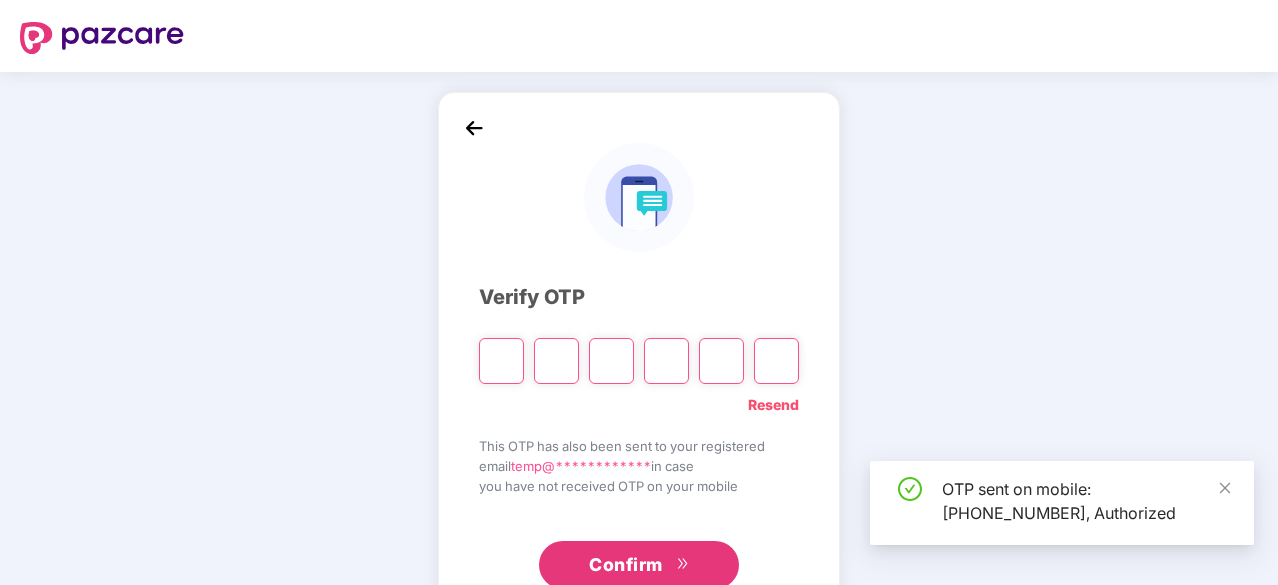 click at bounding box center (501, 361) 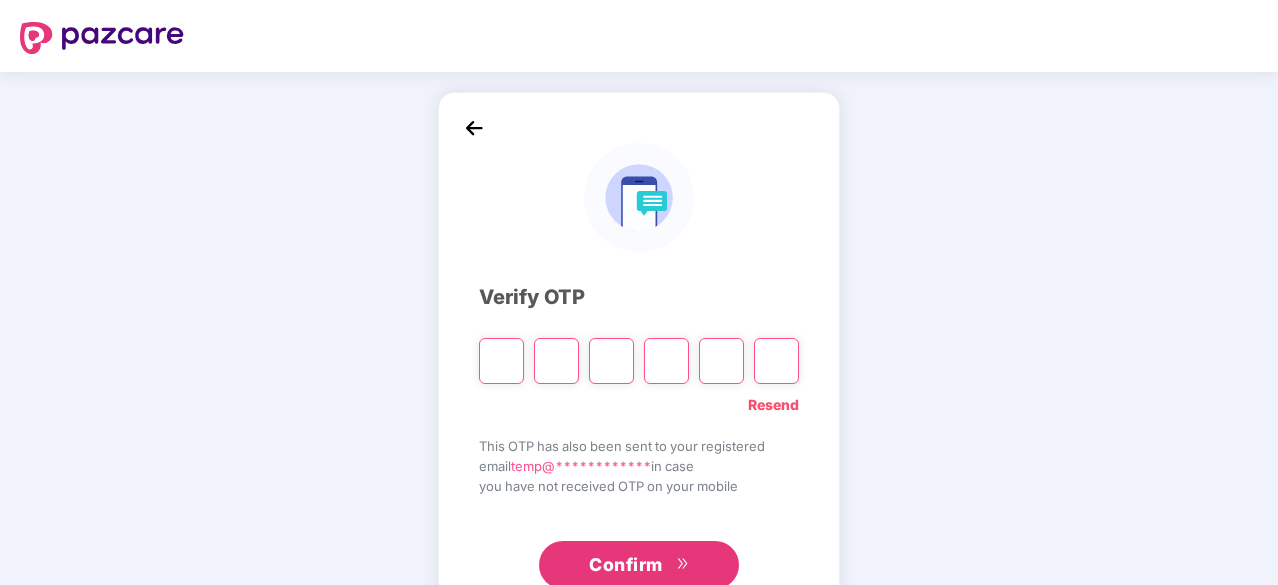 click at bounding box center [501, 361] 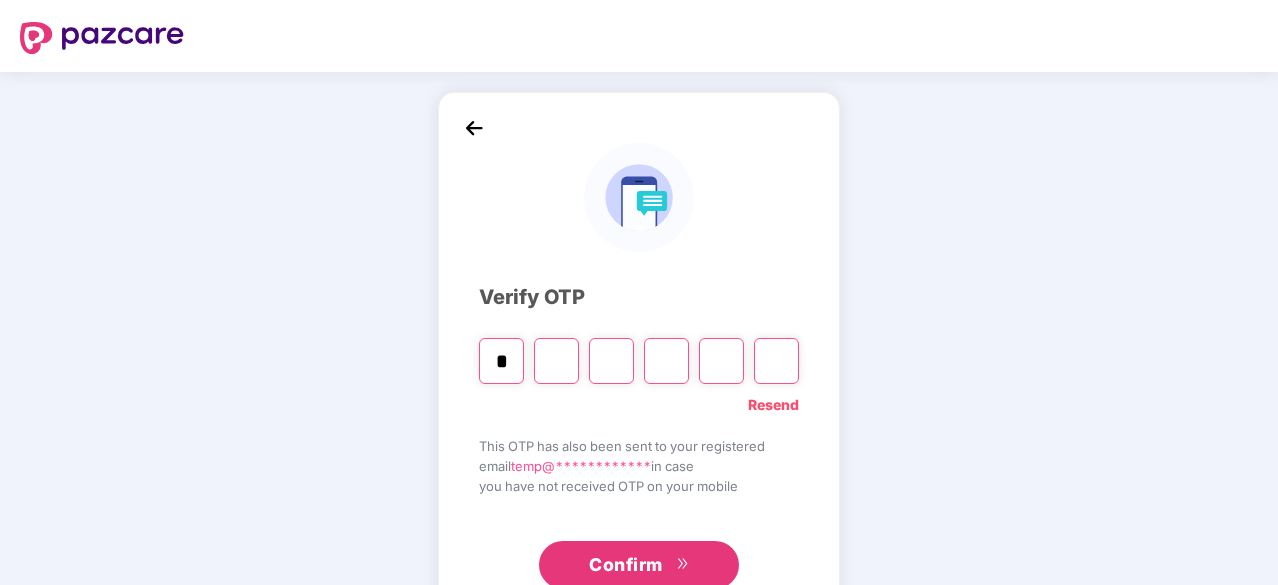 type on "*" 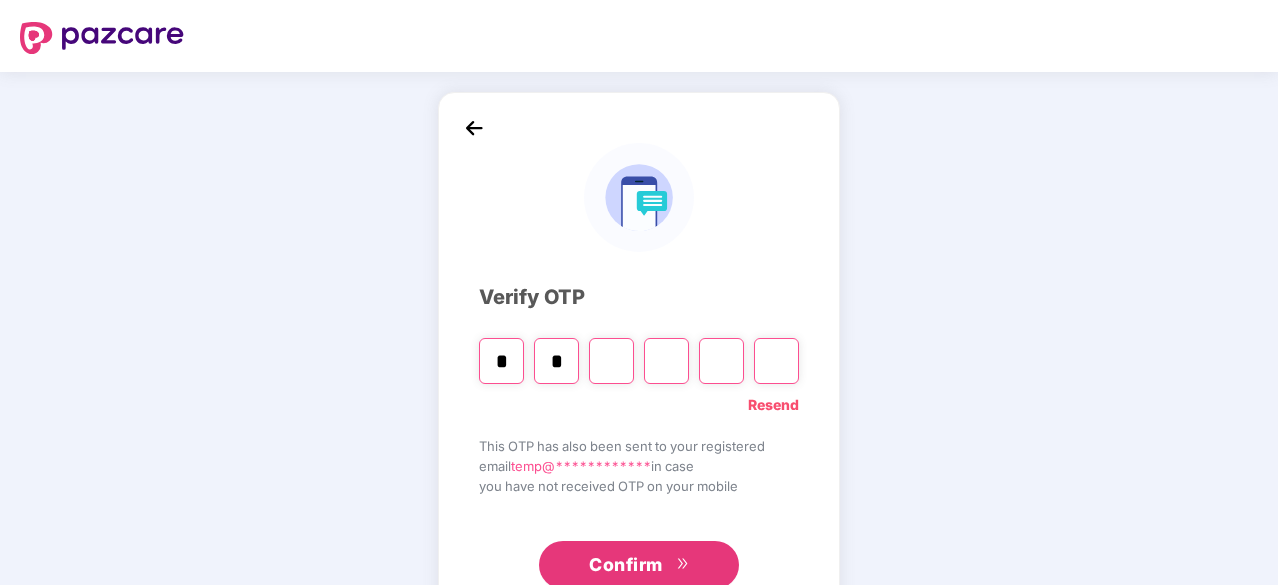 type on "*" 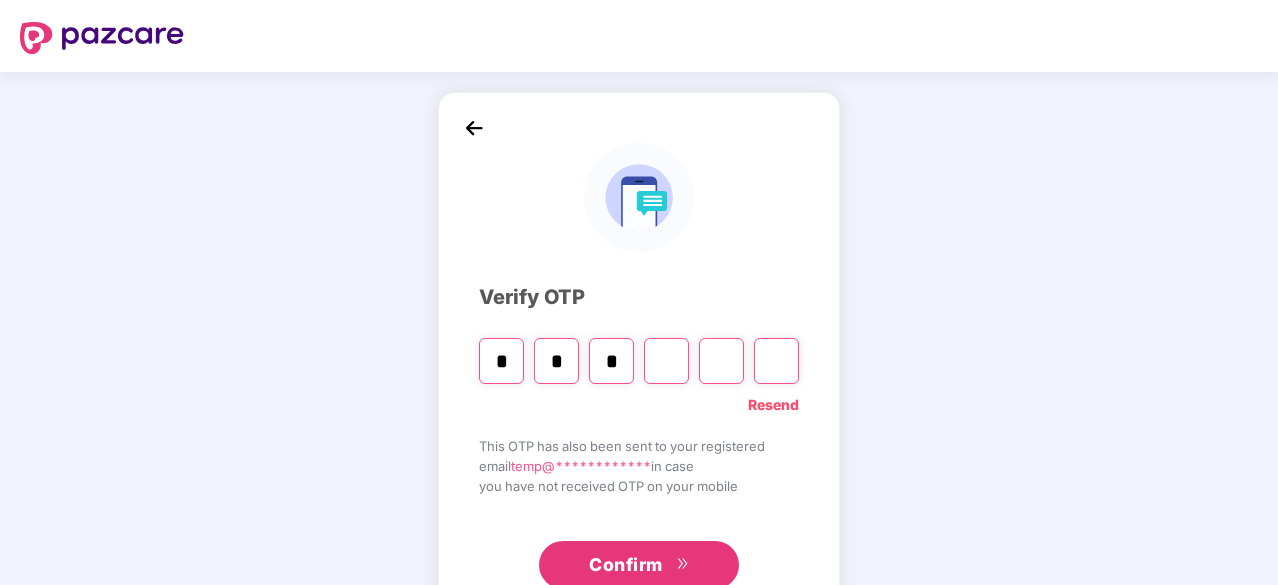 type on "*" 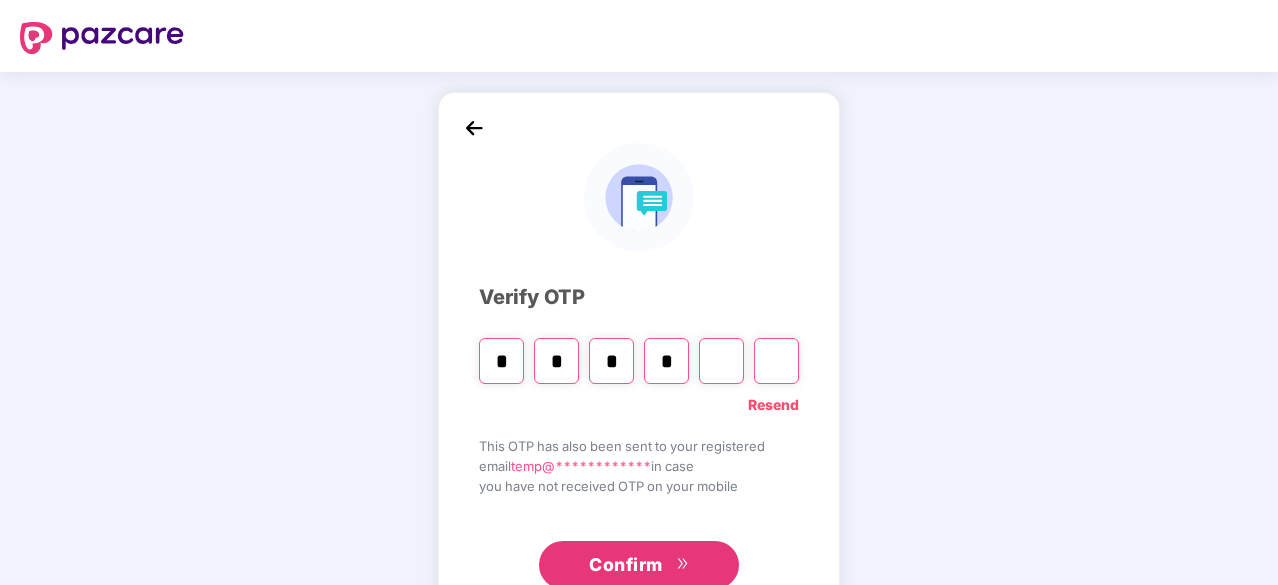 type on "*" 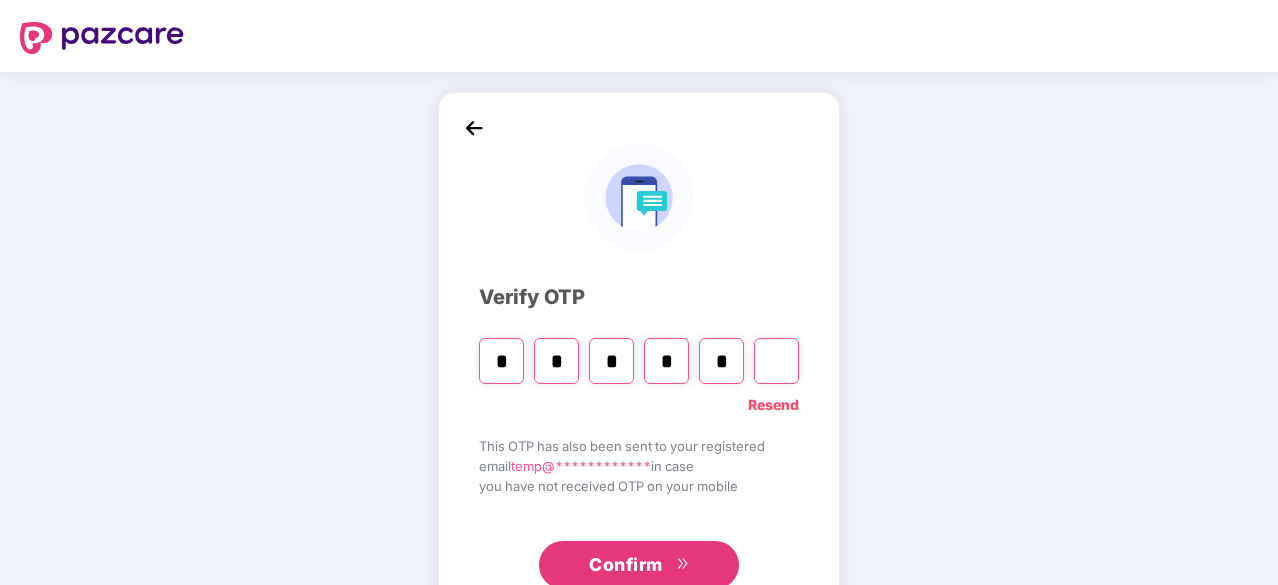 type on "*" 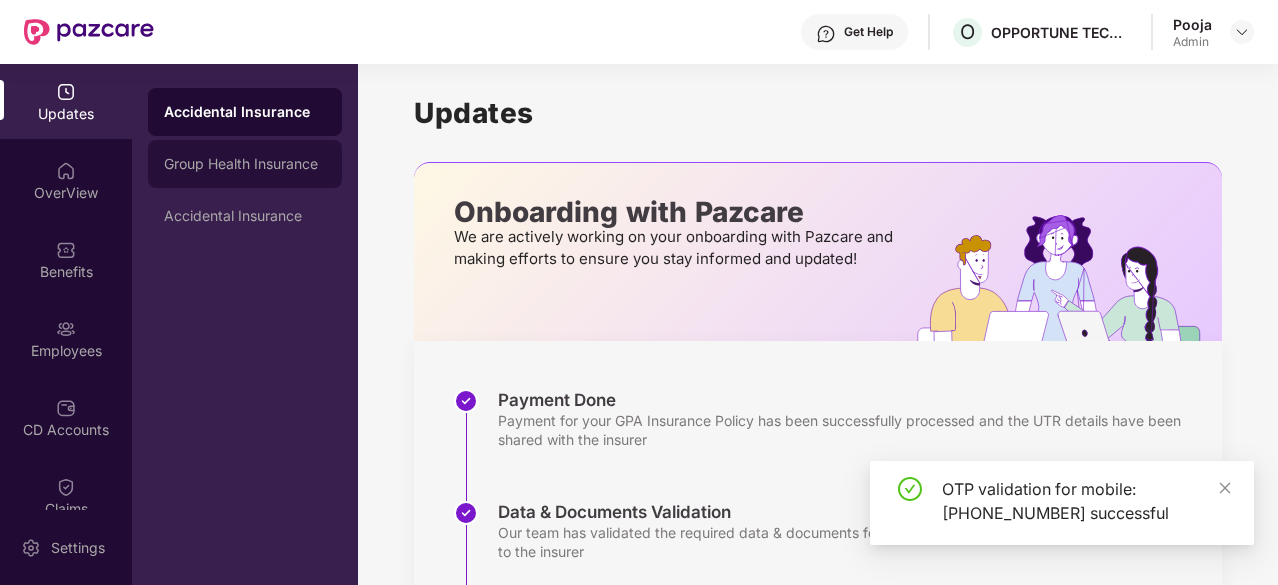 click on "Group Health Insurance" at bounding box center [245, 164] 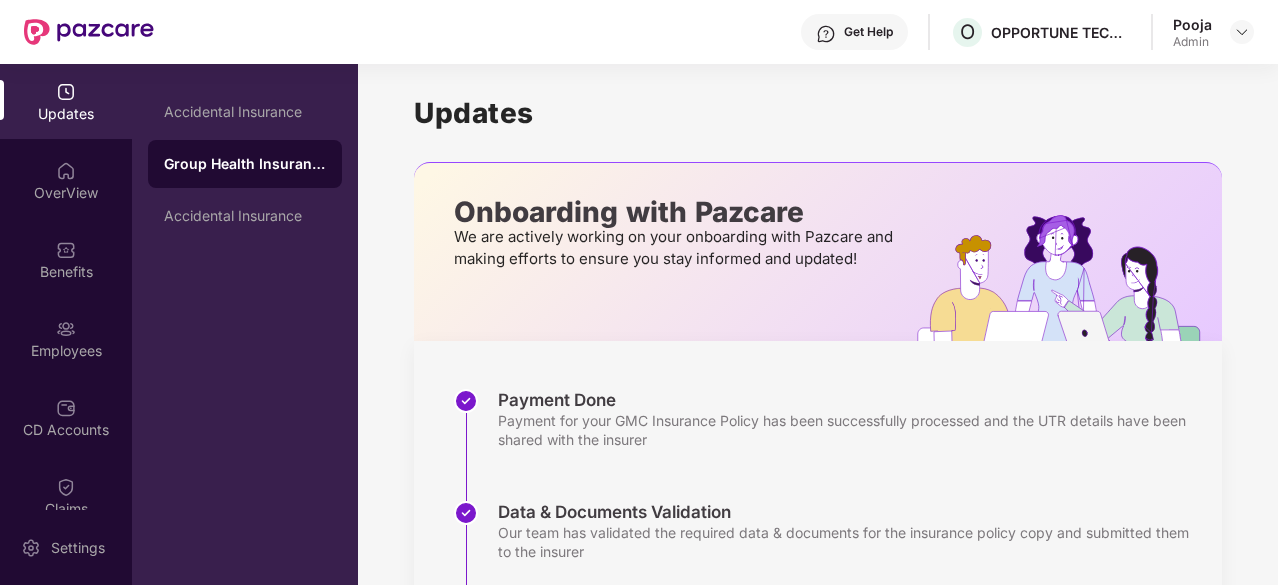 click on "Group Health Insurance" at bounding box center [245, 164] 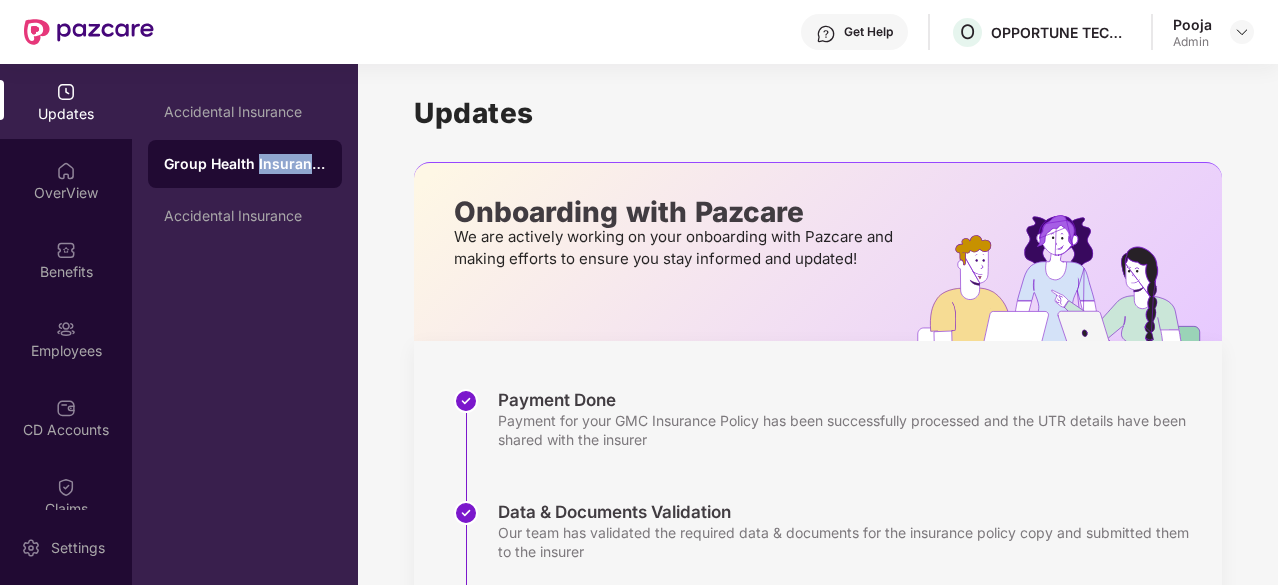 click on "Group Health Insurance" at bounding box center [245, 164] 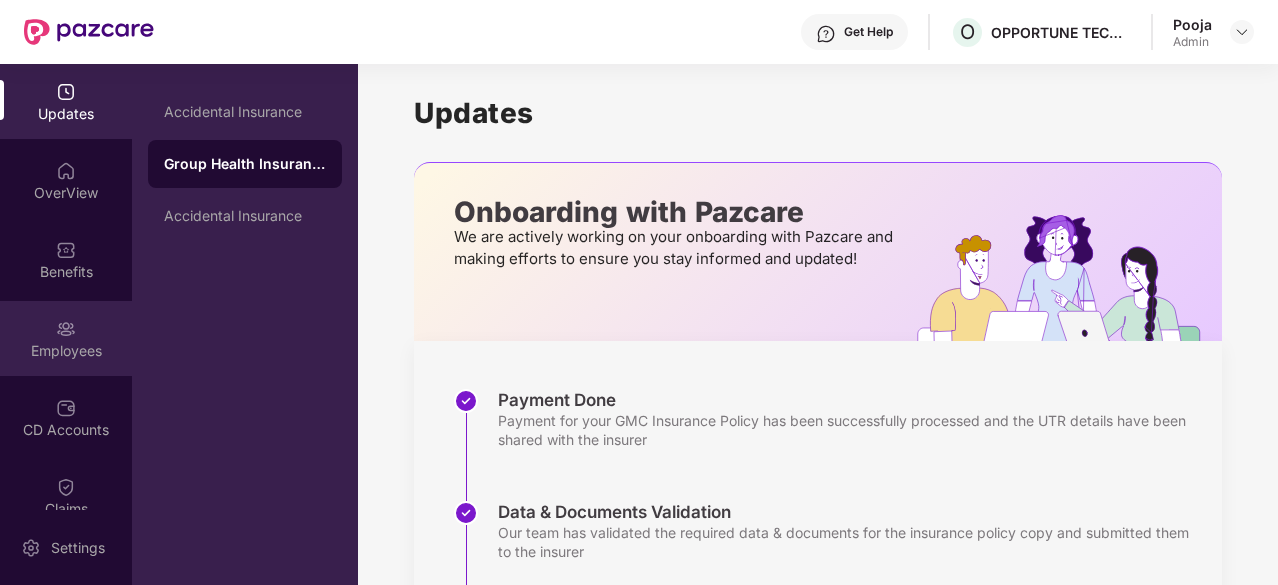 click at bounding box center (66, 329) 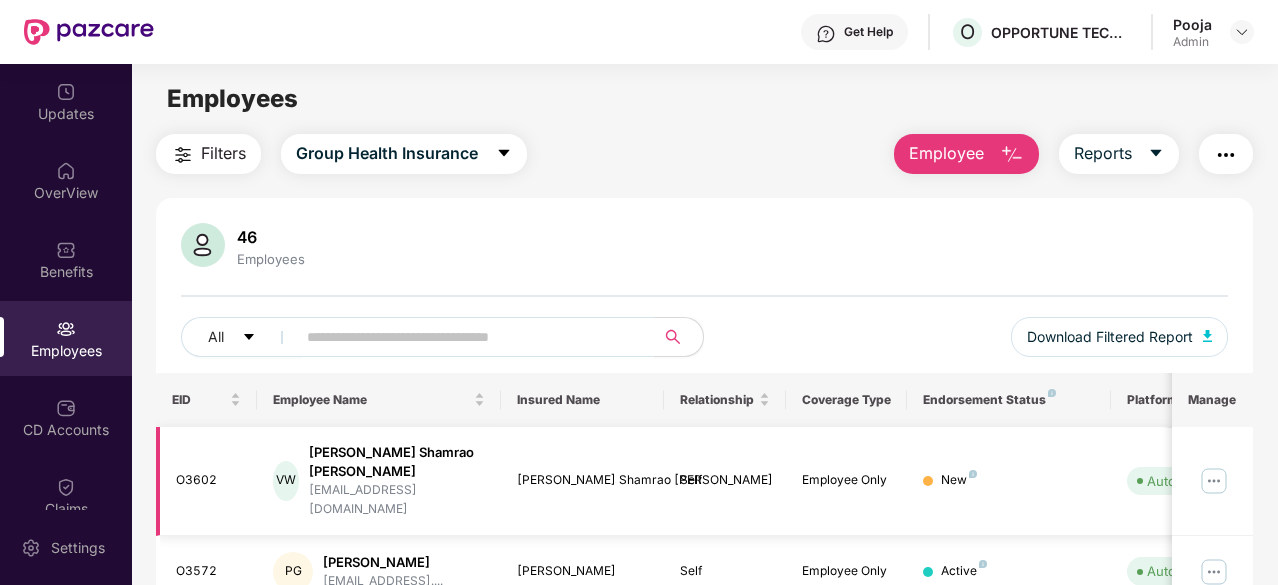 click at bounding box center [1214, 481] 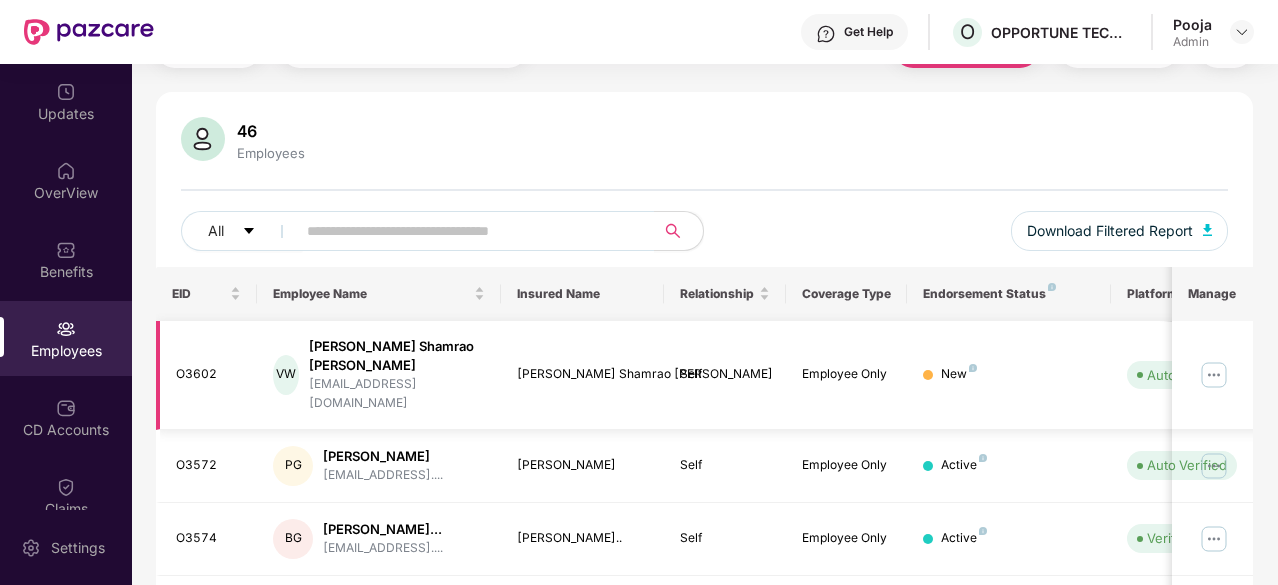 scroll, scrollTop: 160, scrollLeft: 0, axis: vertical 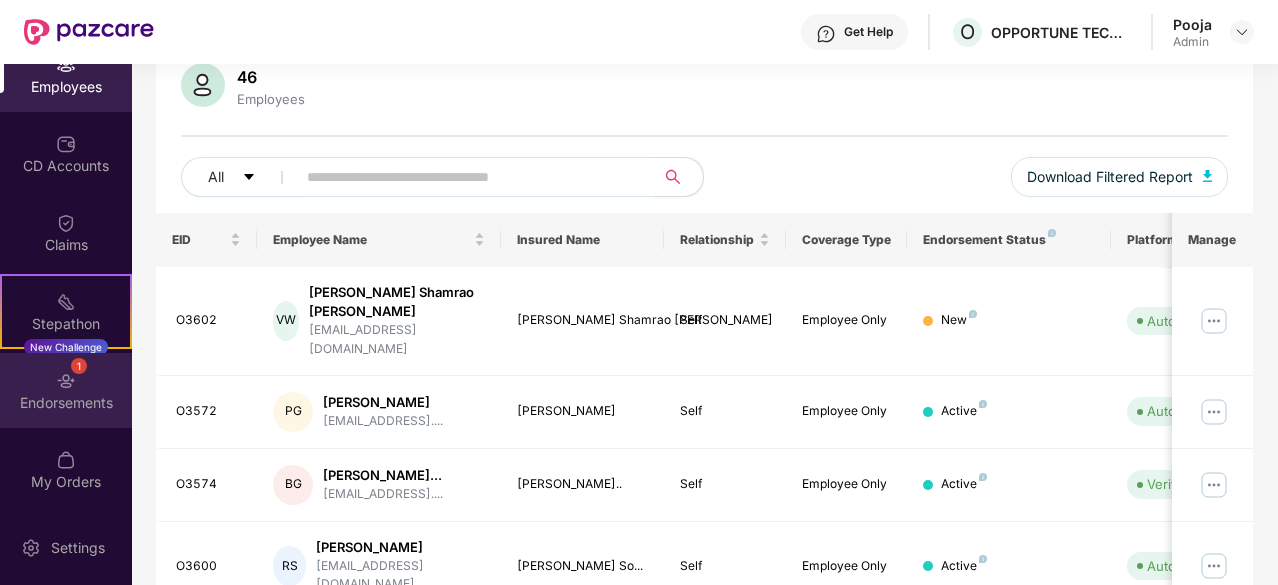 click on "Endorsements" at bounding box center [66, 403] 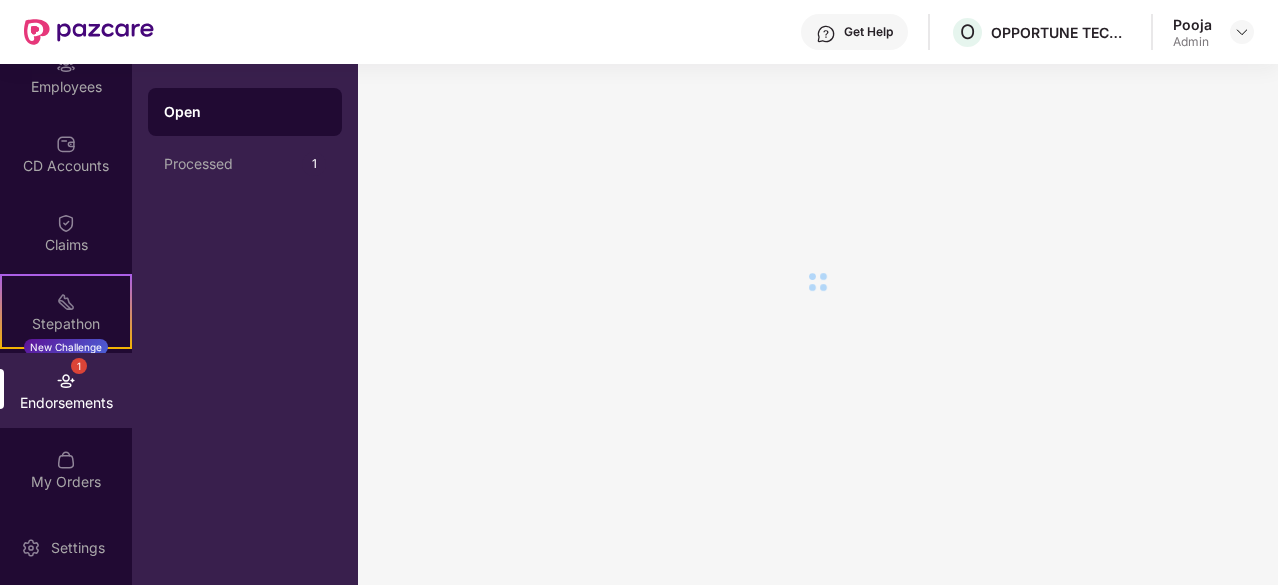 scroll, scrollTop: 0, scrollLeft: 0, axis: both 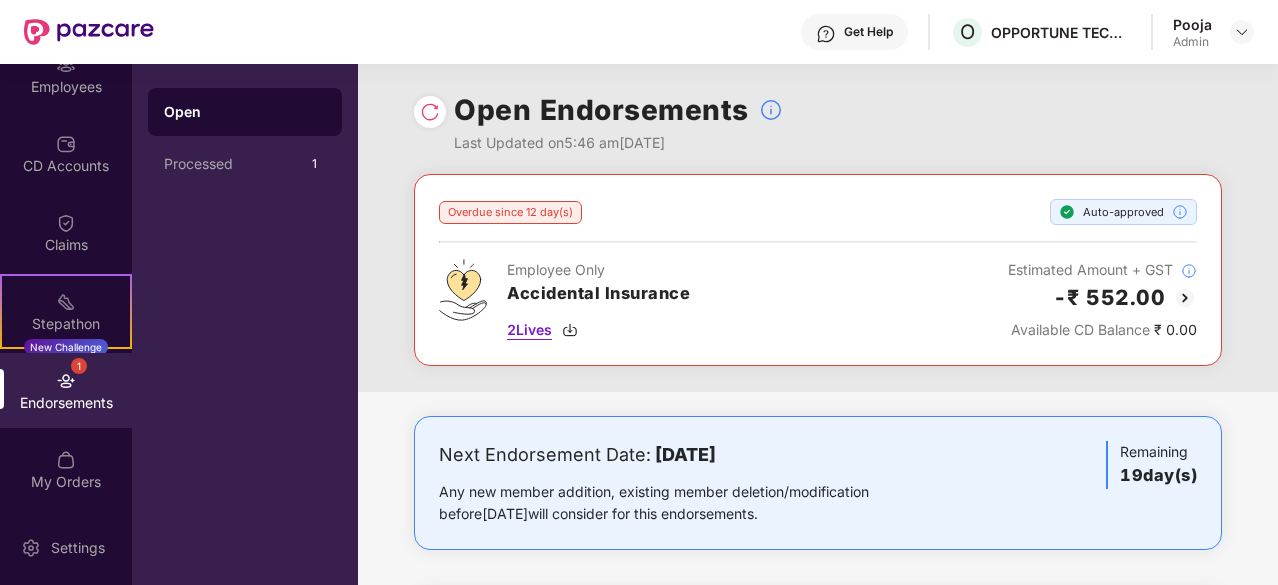 click on "2  Lives" at bounding box center (529, 330) 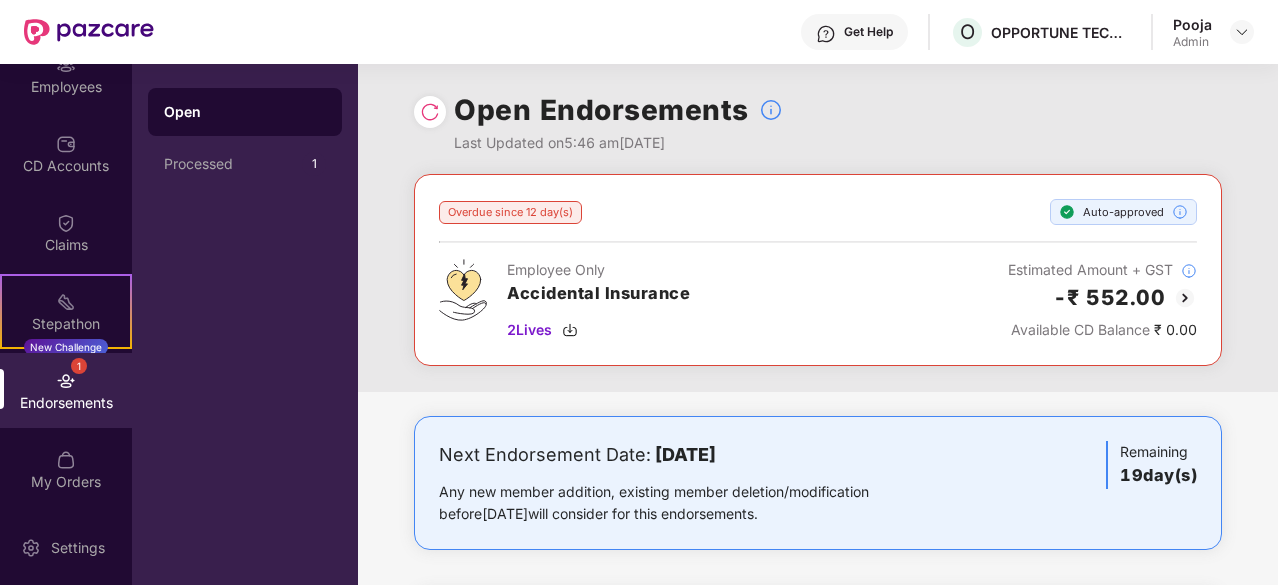 scroll, scrollTop: 0, scrollLeft: 0, axis: both 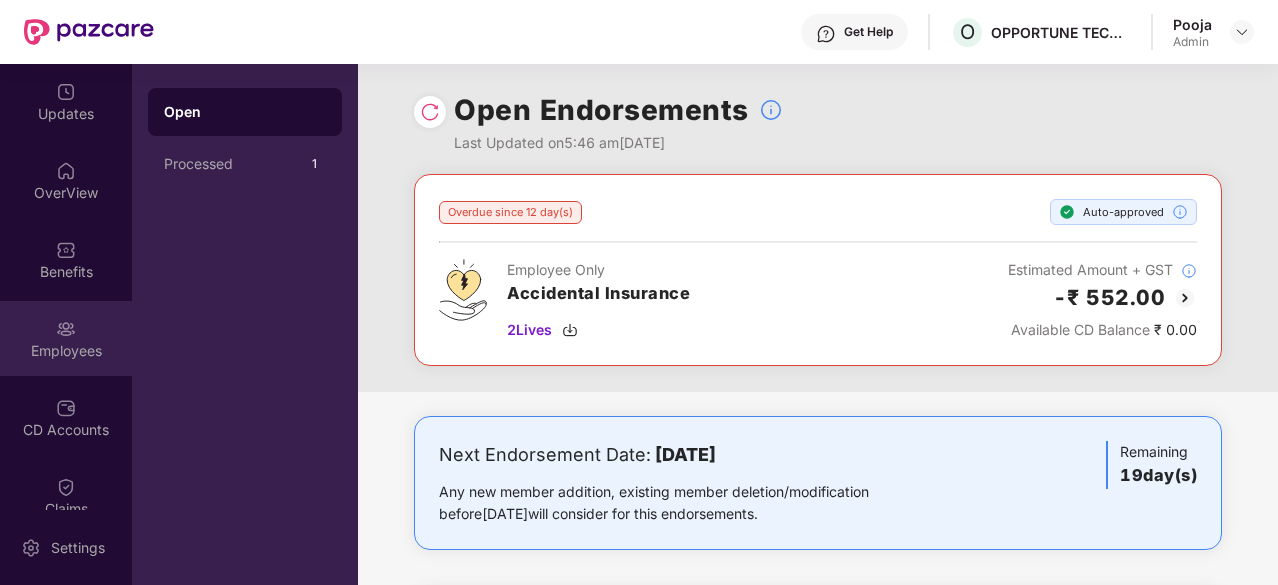 click on "Employees" at bounding box center (66, 351) 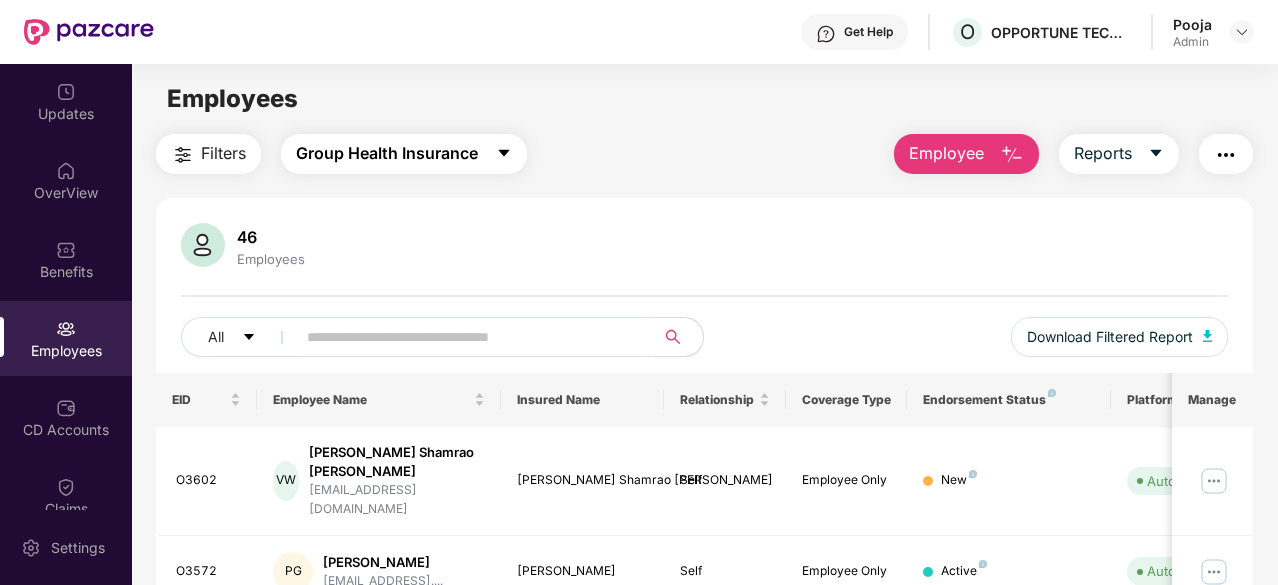 click on "Group Health Insurance" at bounding box center (387, 153) 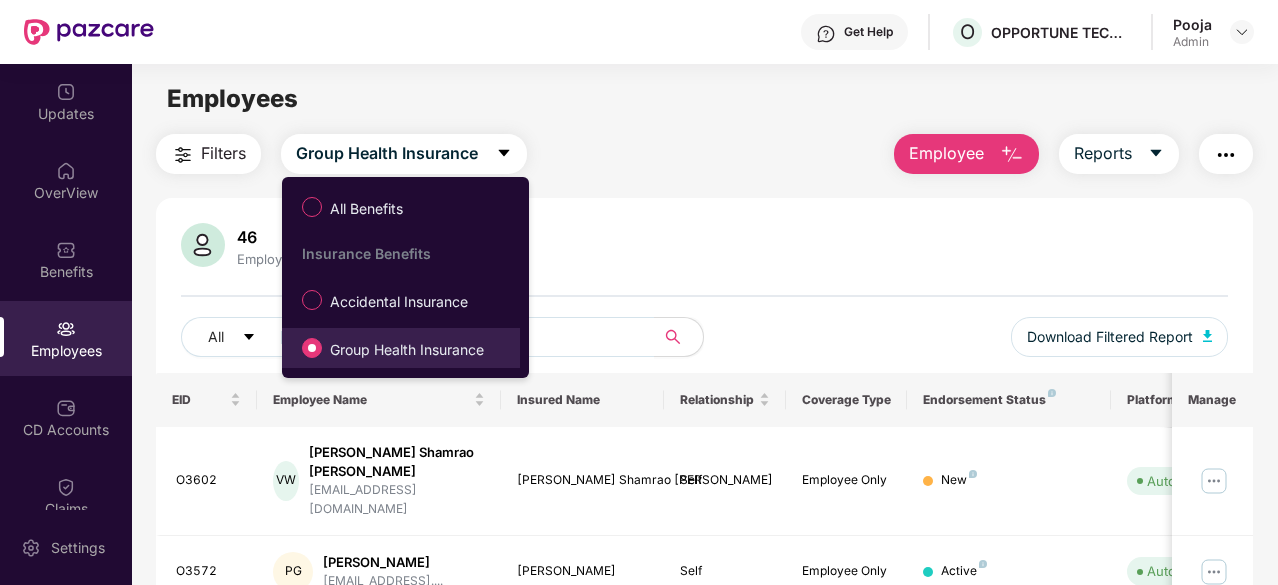 click on "Group Health Insurance" at bounding box center [397, 348] 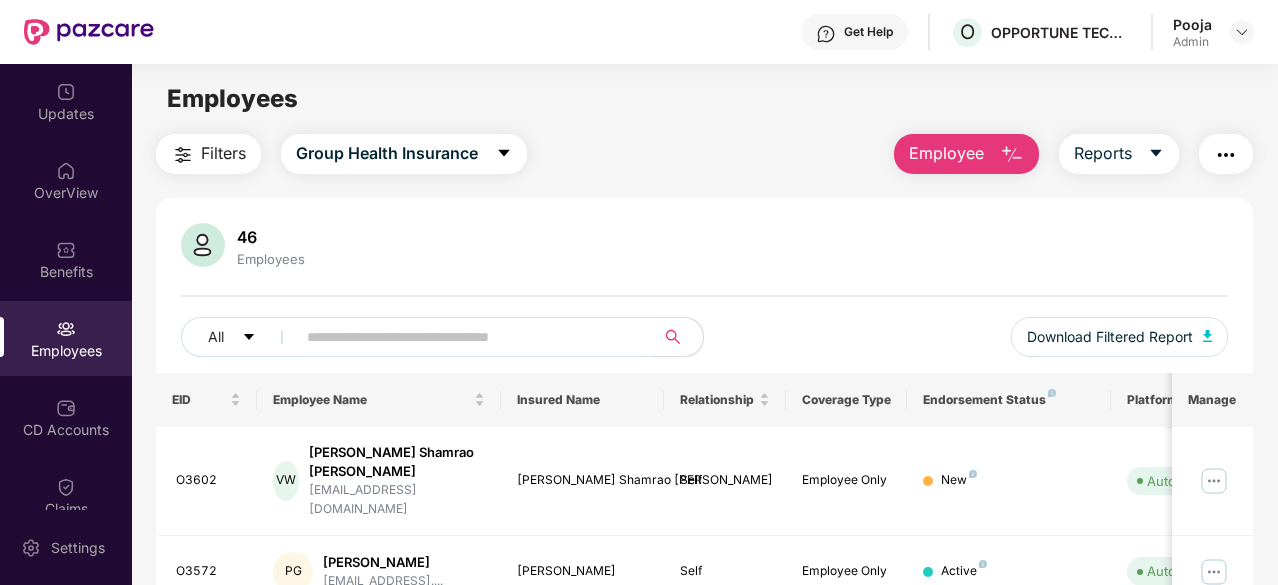 click at bounding box center [704, 296] 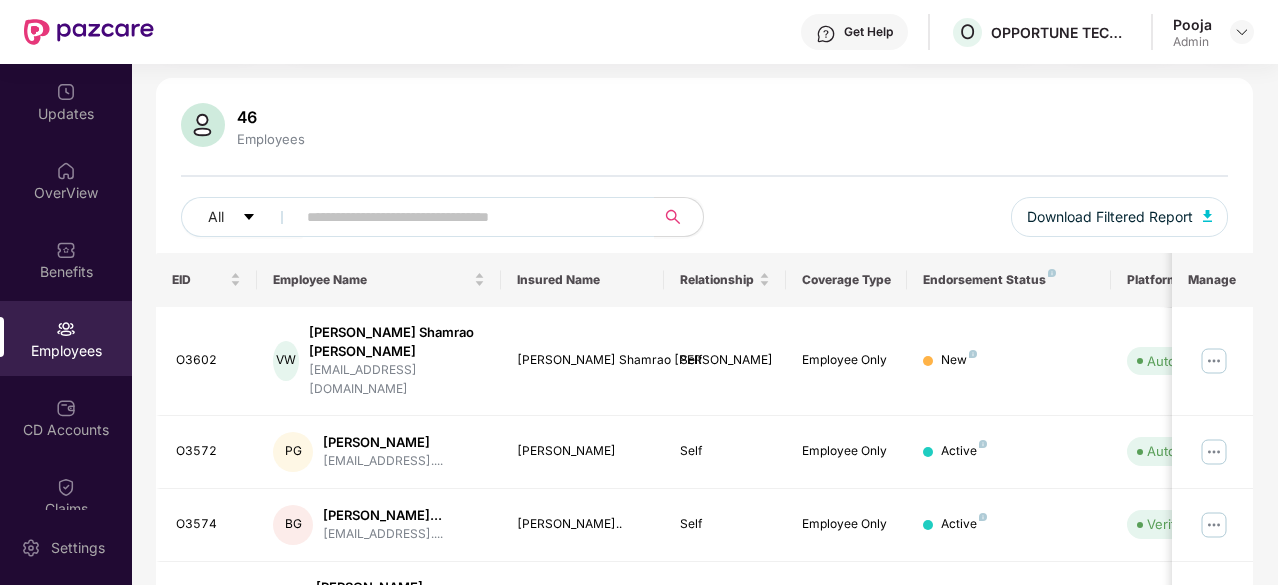 scroll, scrollTop: 160, scrollLeft: 0, axis: vertical 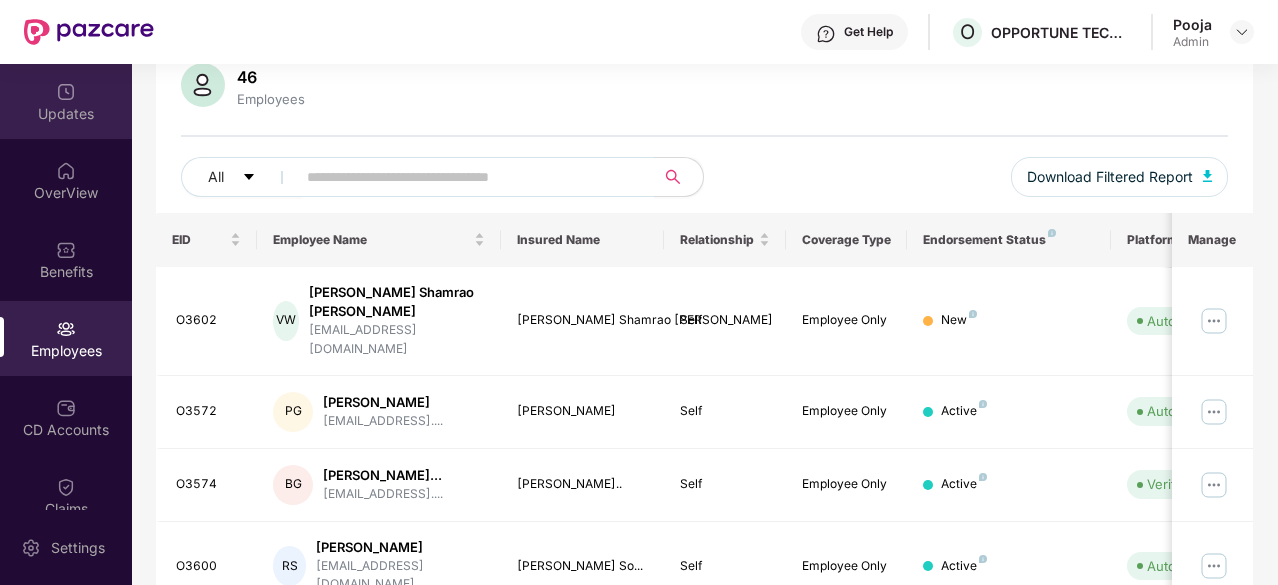 click at bounding box center [66, 92] 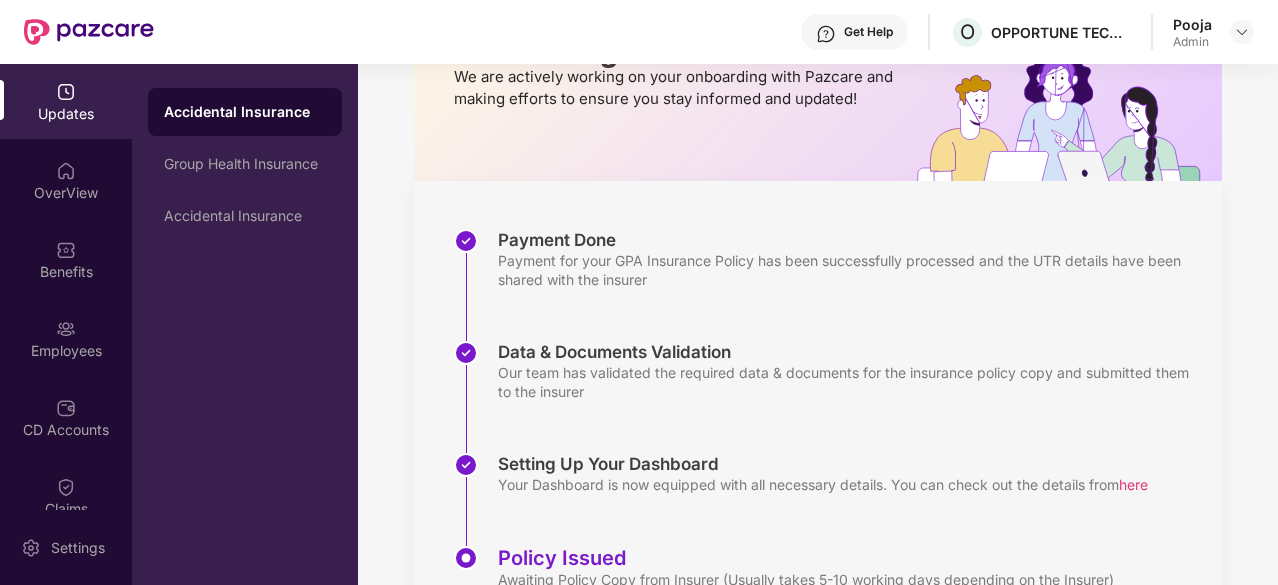 click on "Updates" at bounding box center [66, 114] 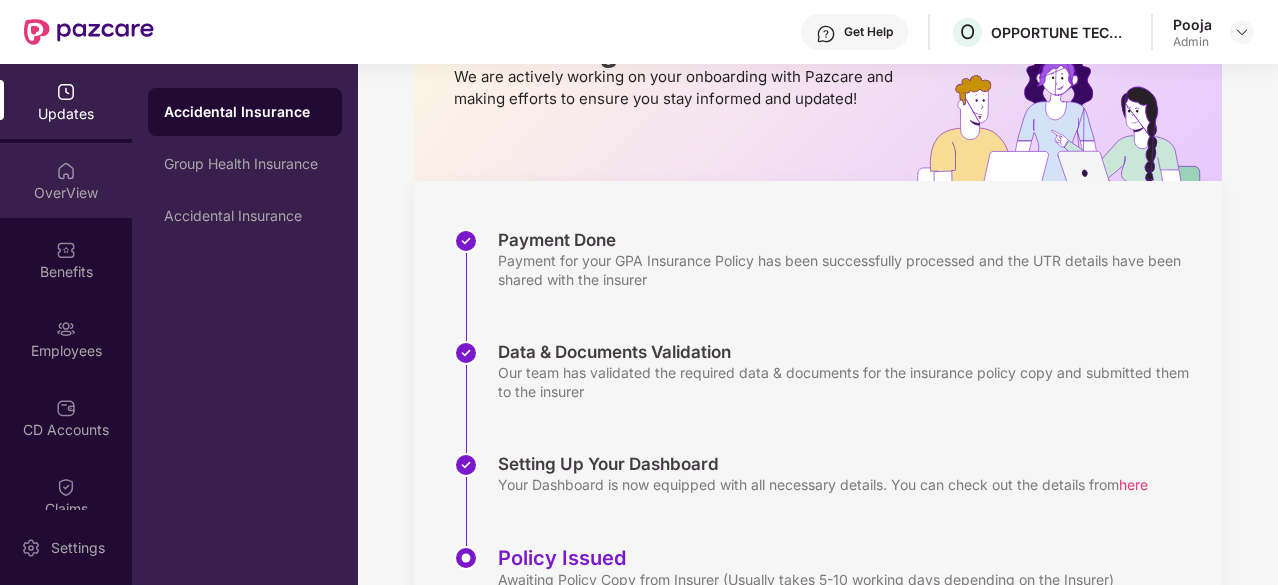 click on "OverView" at bounding box center (66, 193) 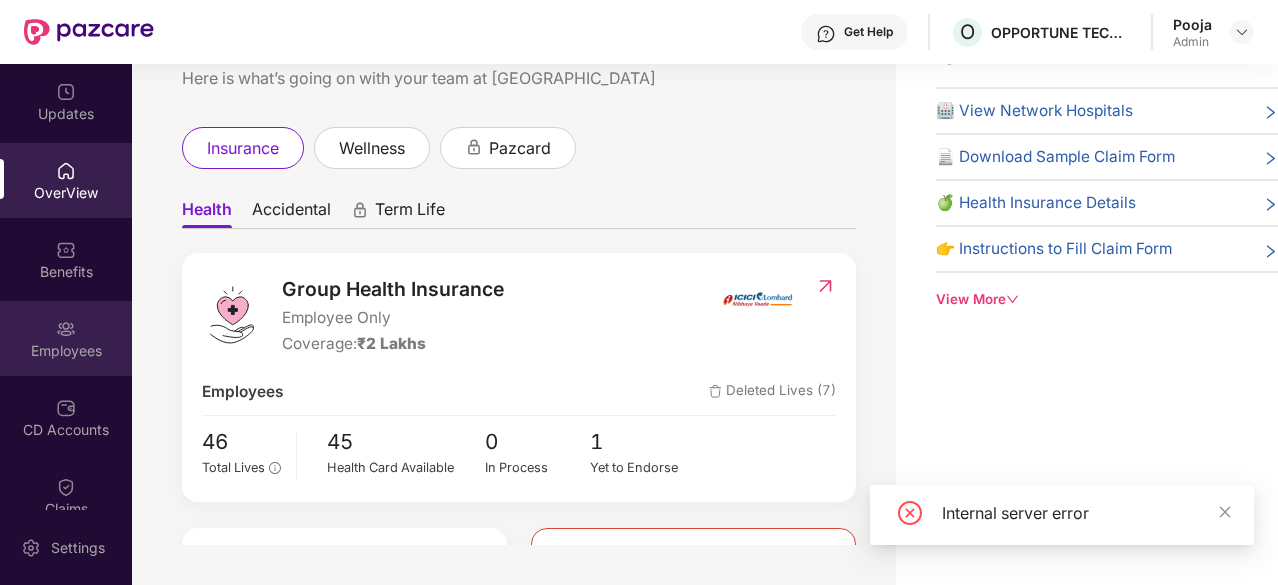 click on "Employees" at bounding box center [66, 338] 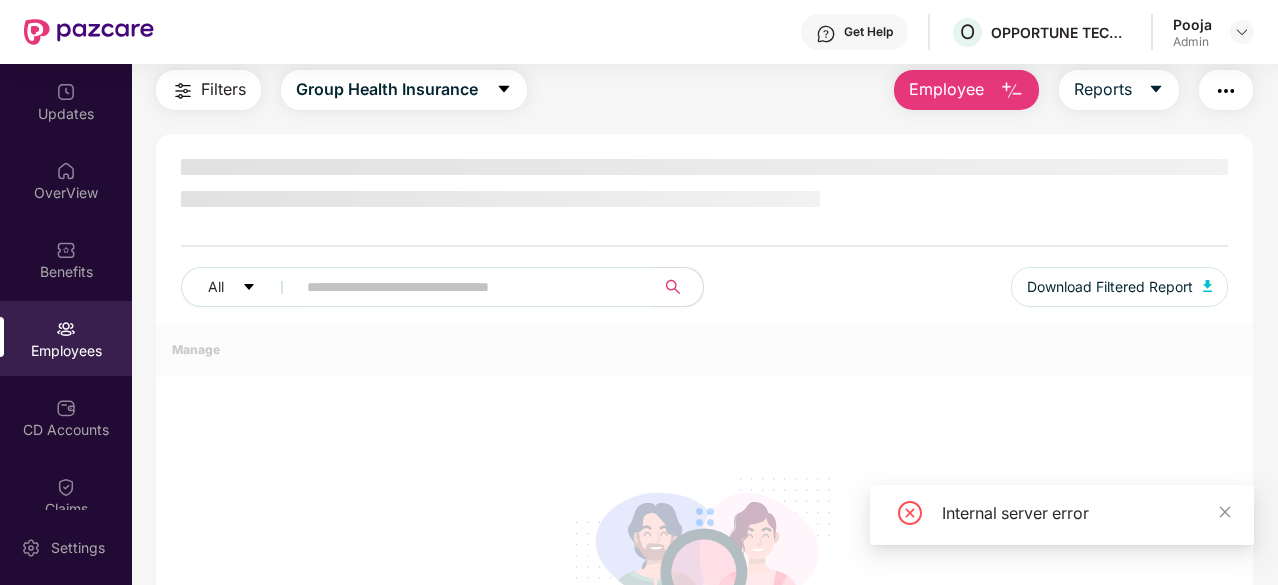 scroll, scrollTop: 160, scrollLeft: 0, axis: vertical 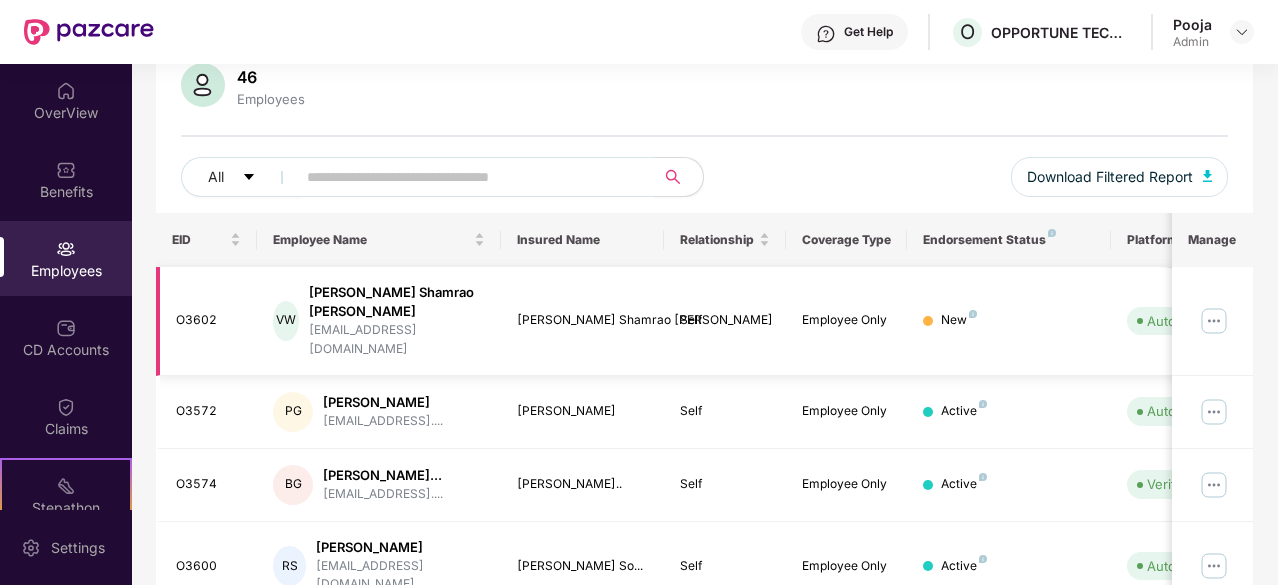 click at bounding box center [1214, 321] 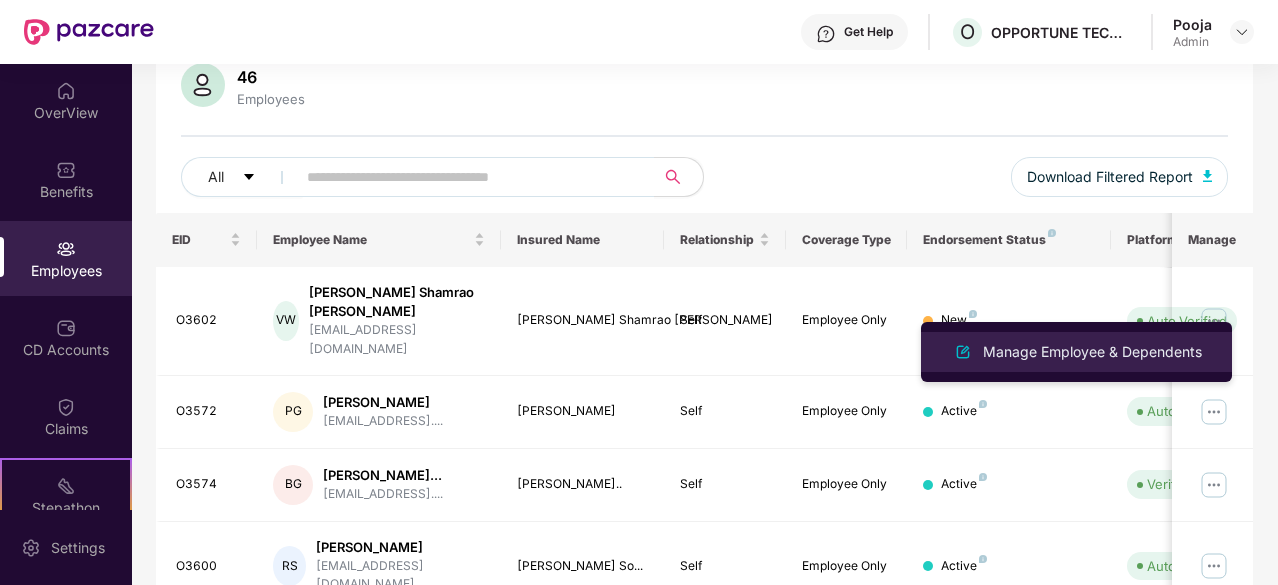 click on "Manage Employee & Dependents" at bounding box center [1092, 352] 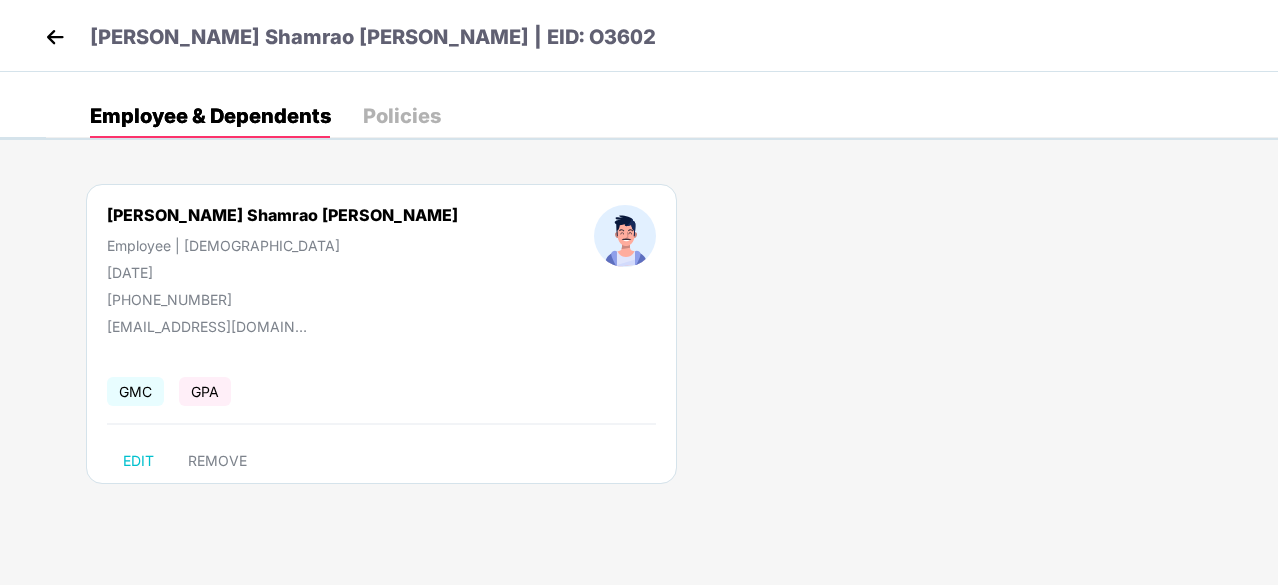 click on "Policies" at bounding box center (402, 116) 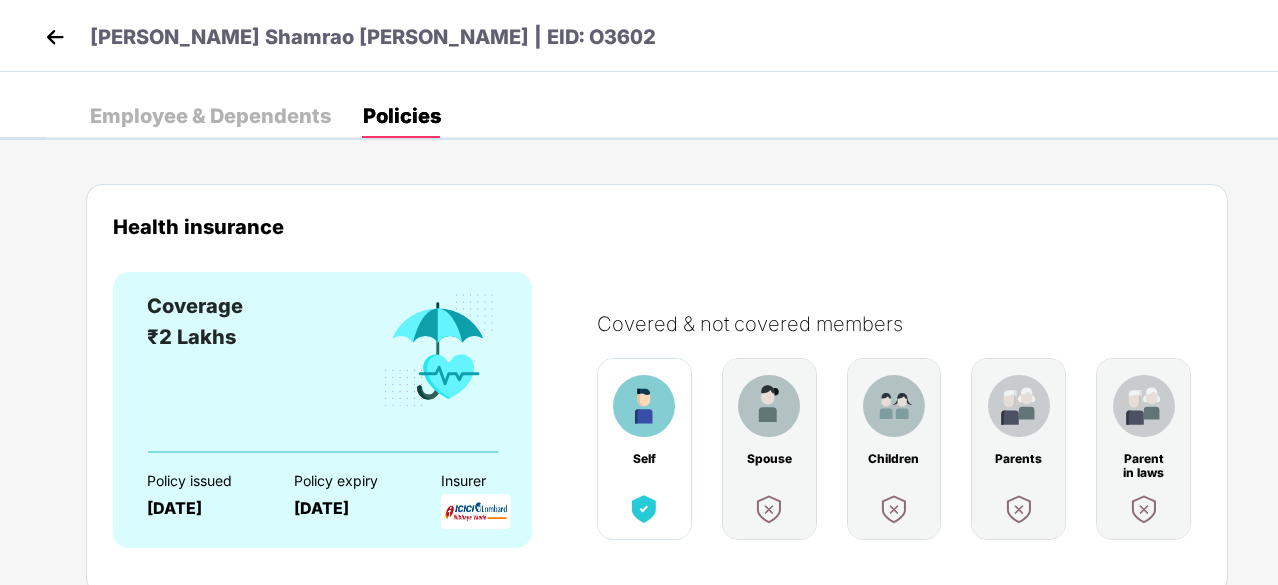 click on "Employee & Dependents" at bounding box center [210, 116] 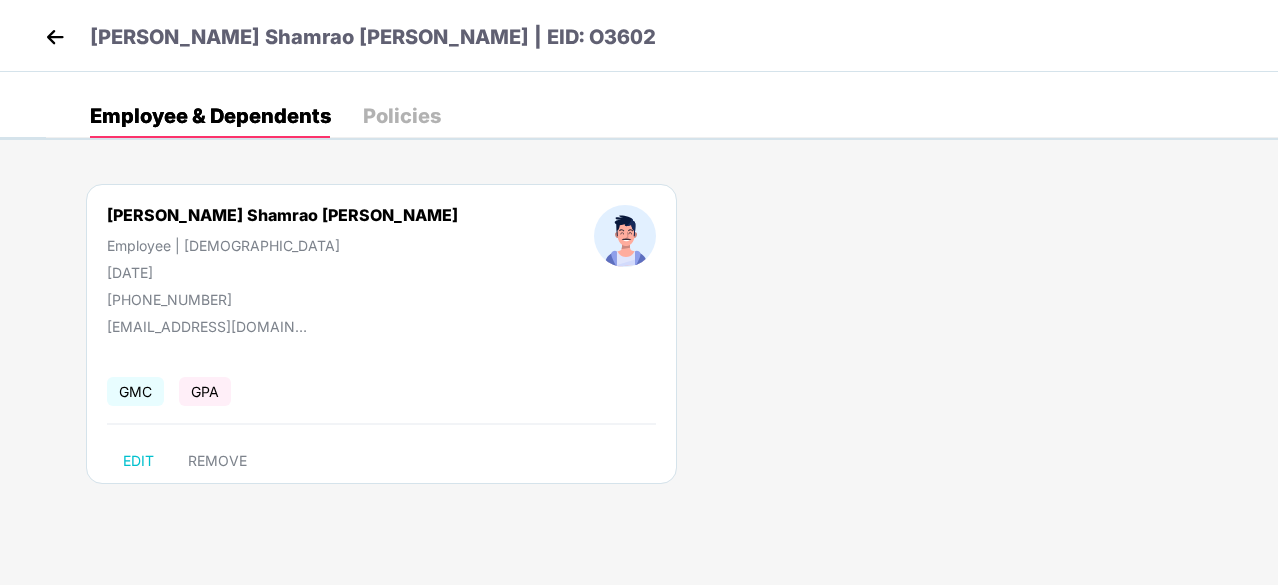 click on "Policies" at bounding box center [402, 116] 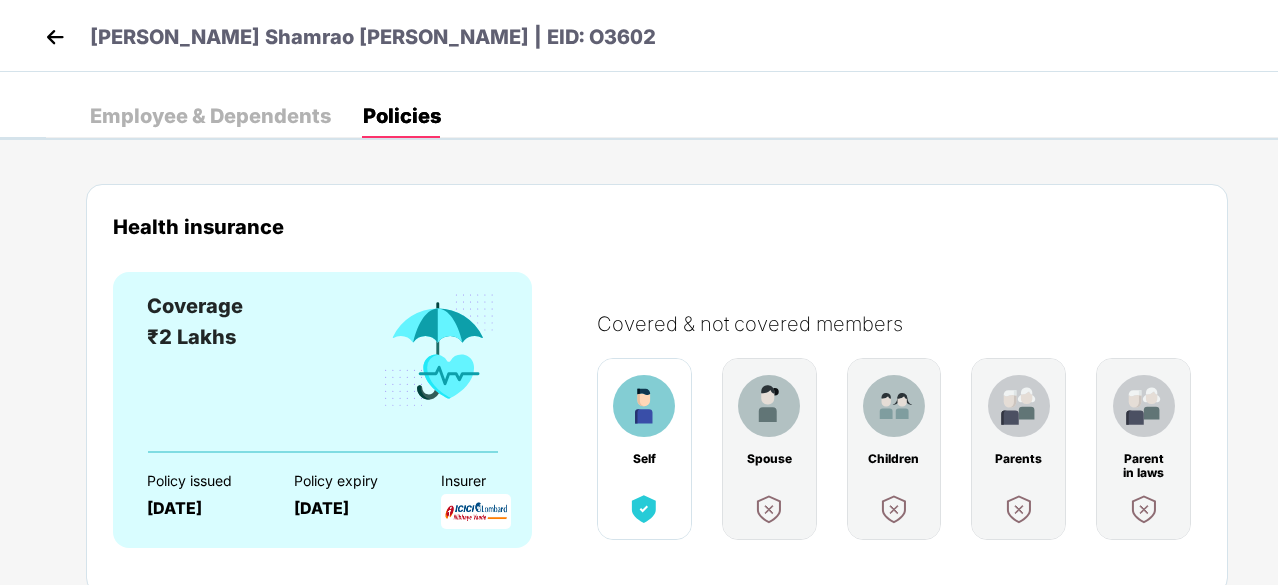 click on "Employee & Dependents" at bounding box center (210, 116) 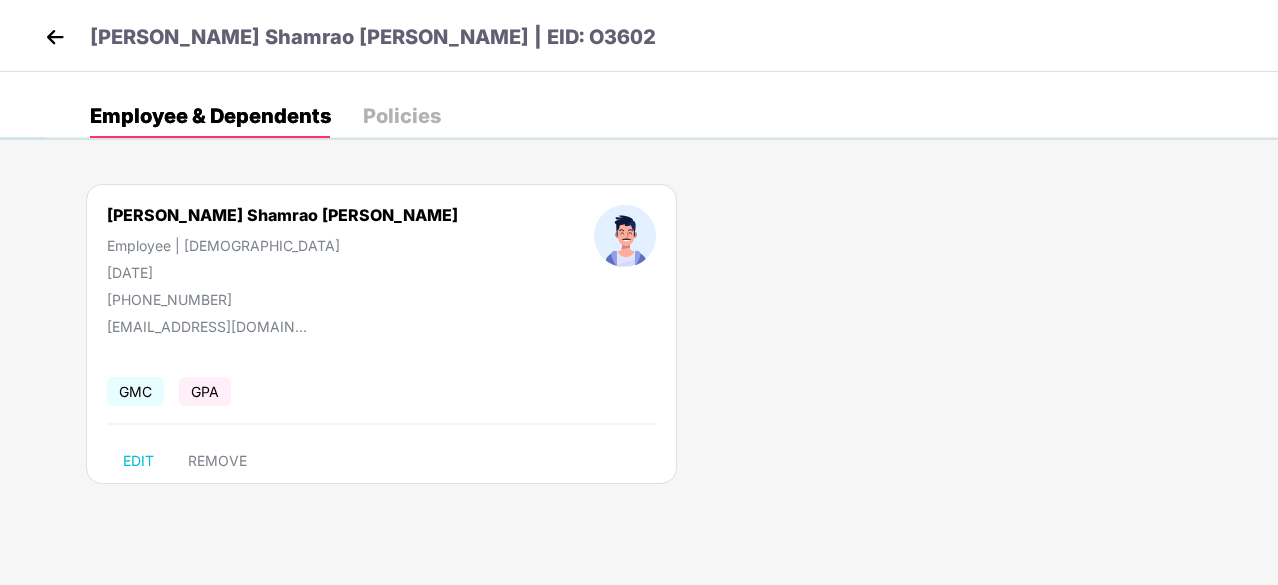click at bounding box center (55, 37) 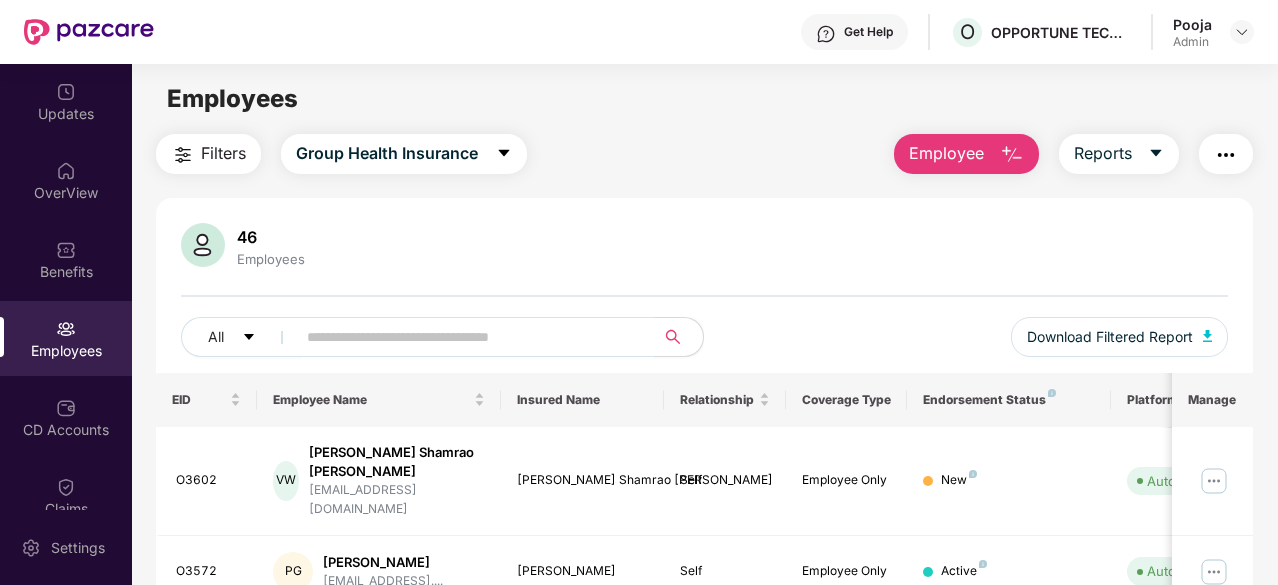 click on "All Download Filtered Report" at bounding box center (704, 345) 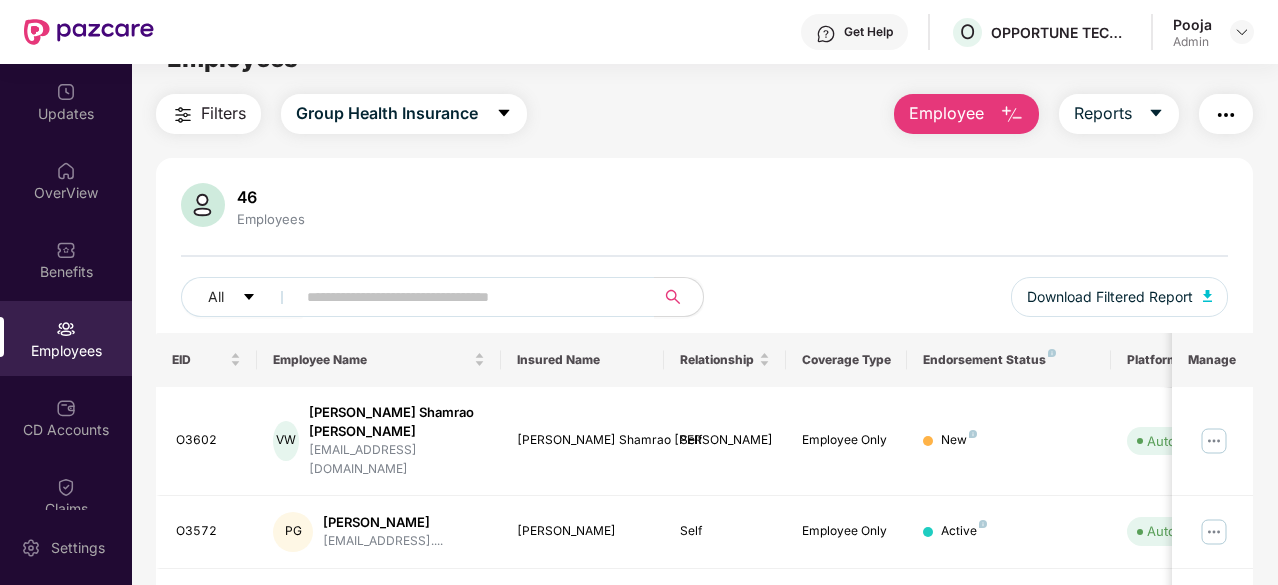 scroll, scrollTop: 160, scrollLeft: 0, axis: vertical 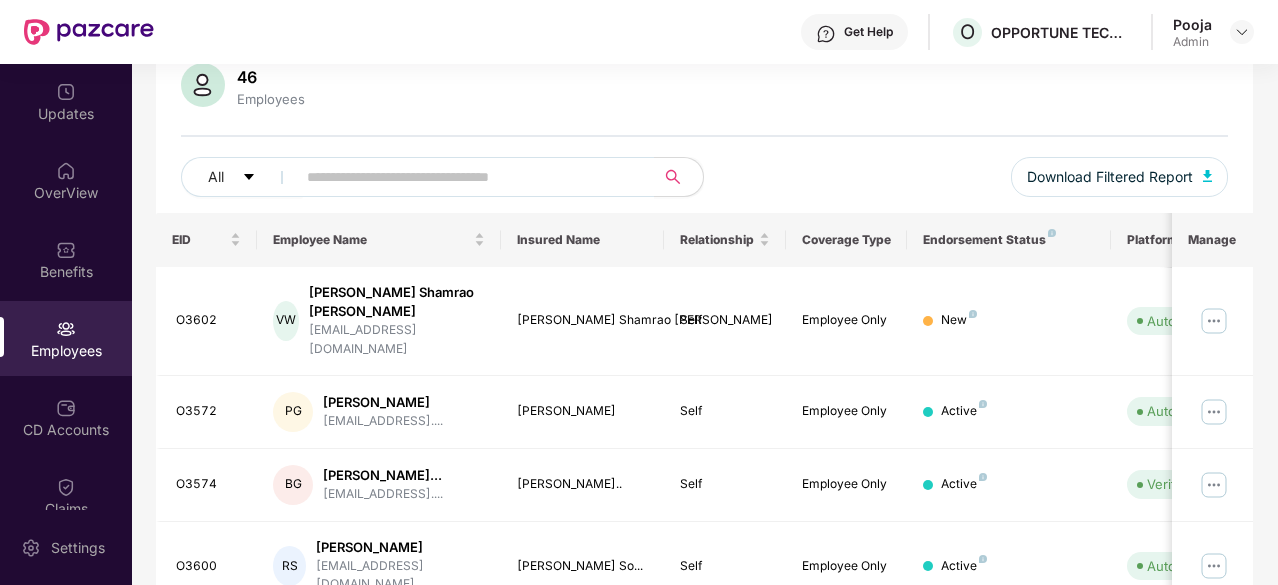 click on "Manage" at bounding box center [1212, 240] 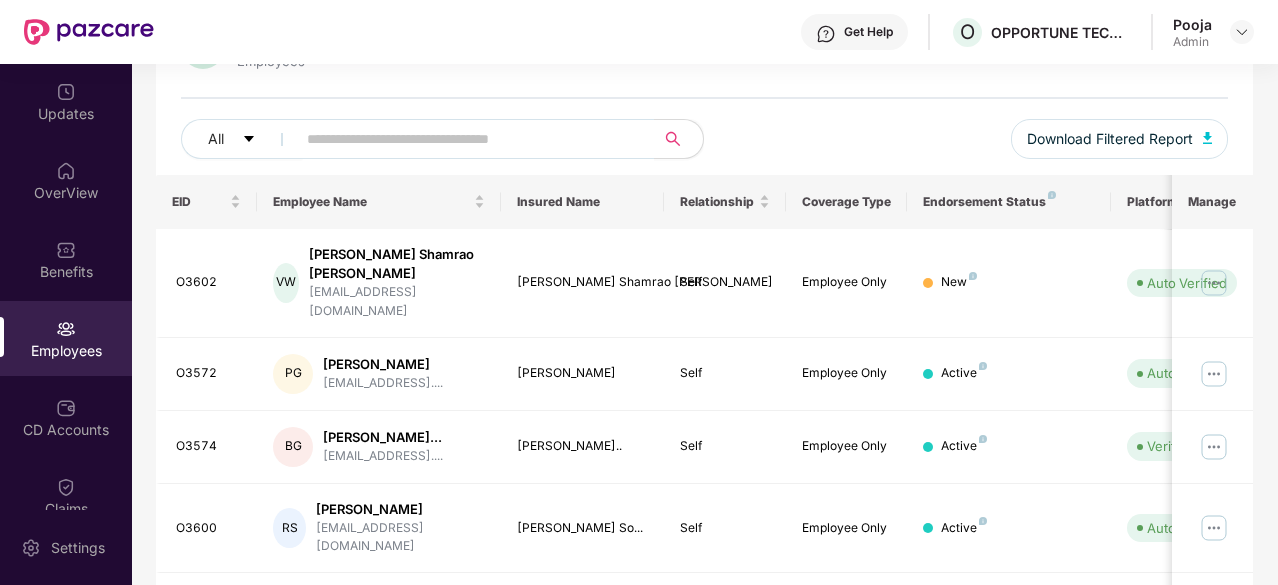 scroll, scrollTop: 200, scrollLeft: 0, axis: vertical 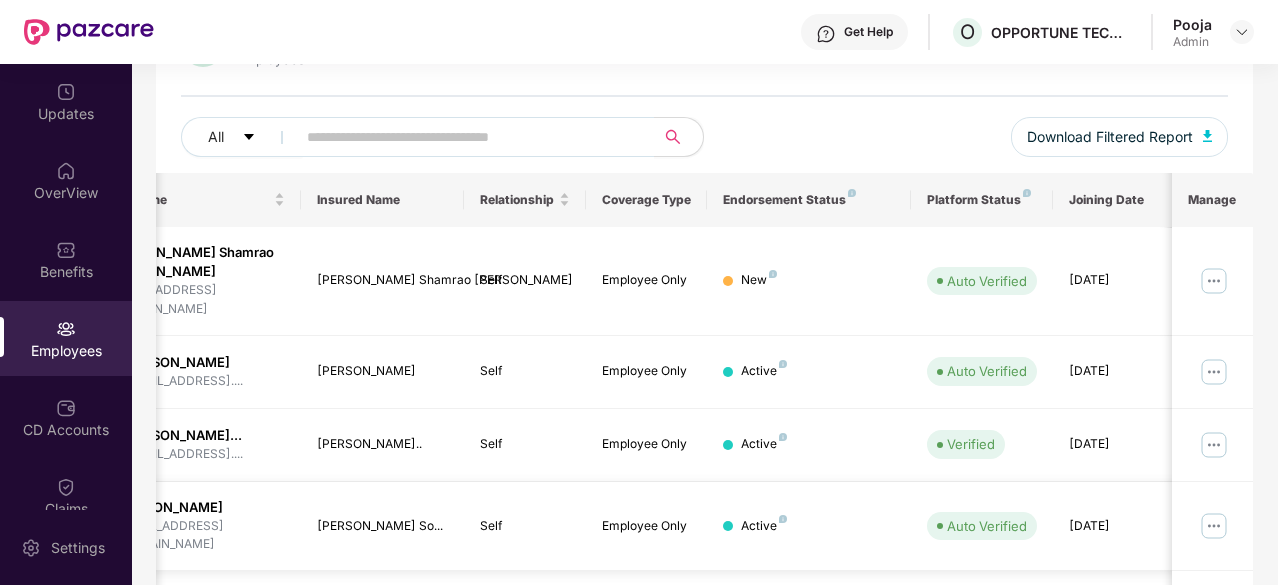 click at bounding box center [1214, 526] 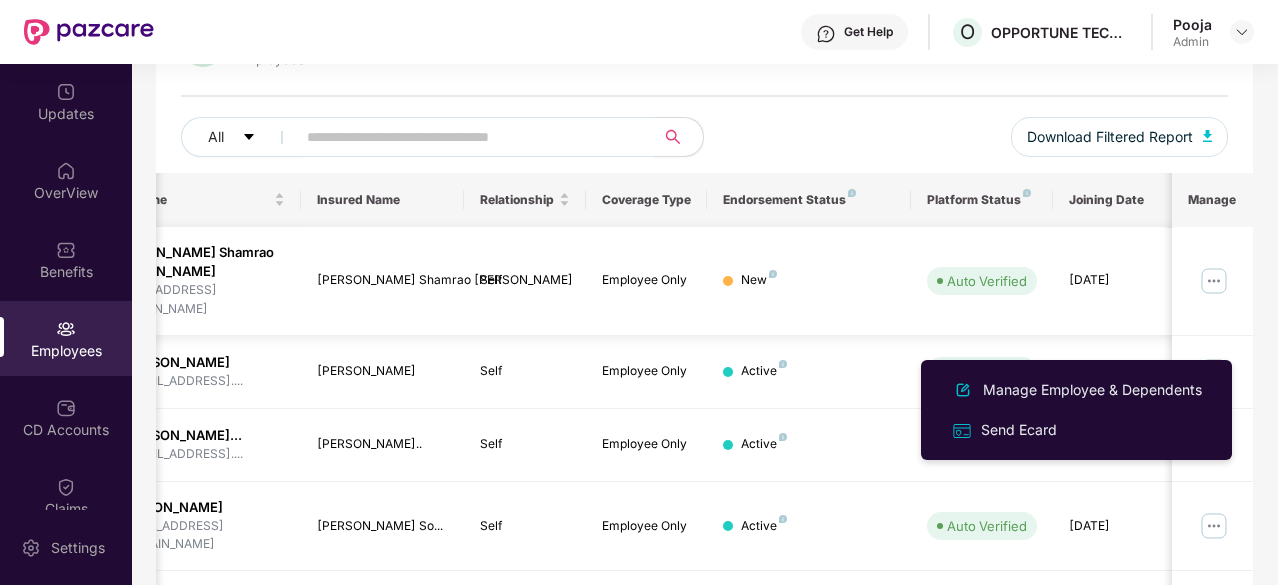 click at bounding box center [1214, 281] 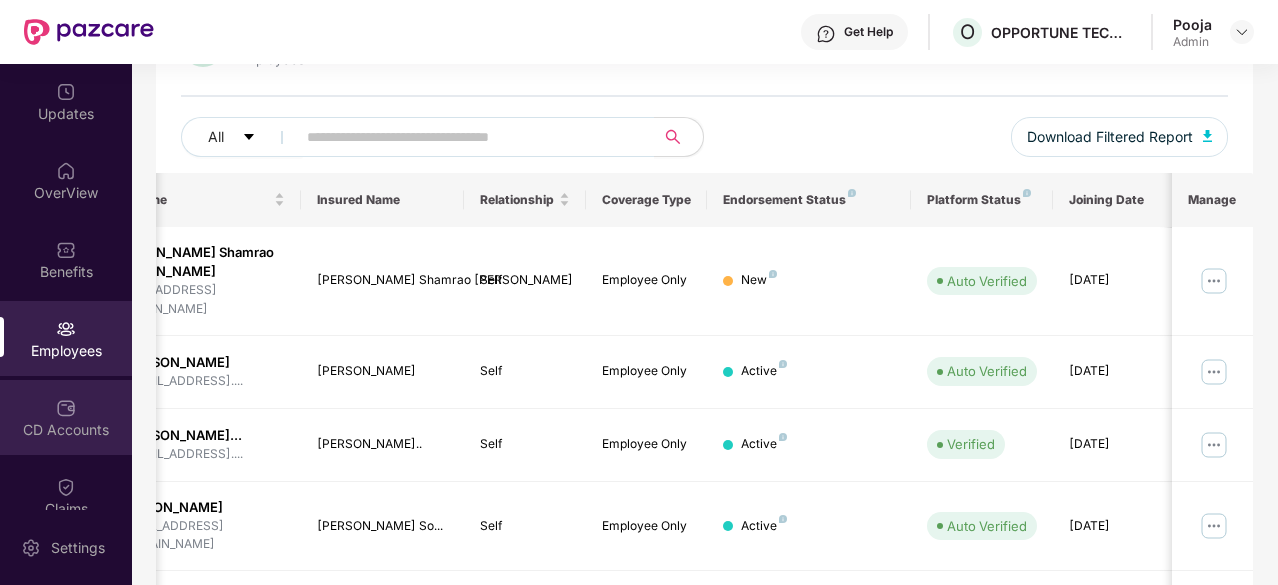 click on "CD Accounts" at bounding box center (66, 430) 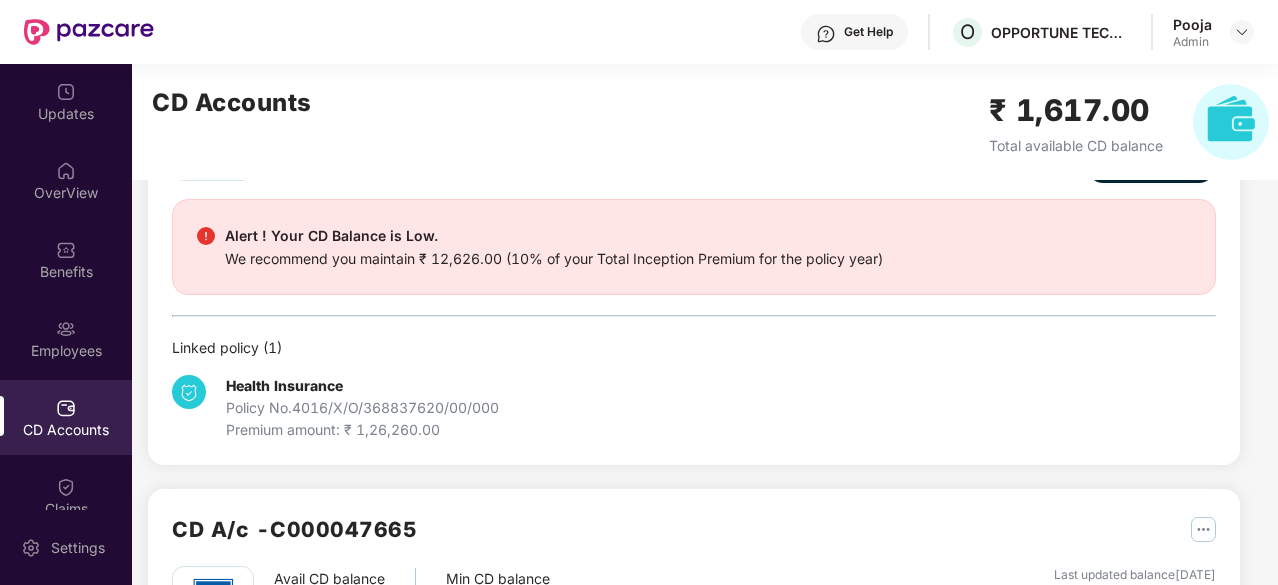 scroll, scrollTop: 0, scrollLeft: 0, axis: both 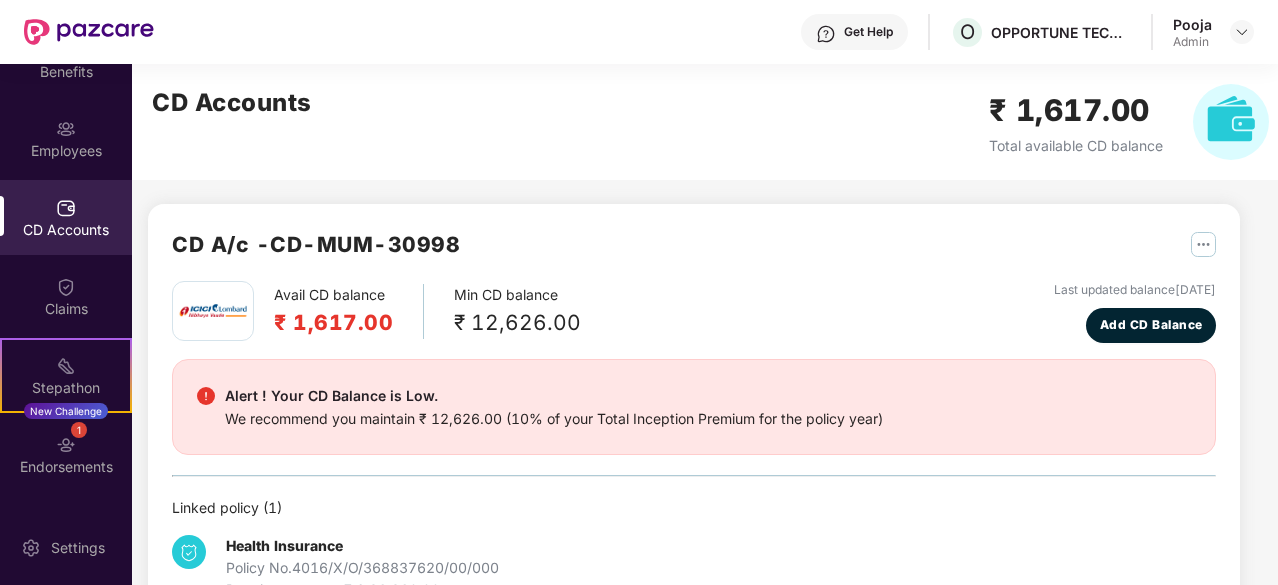 click on "CD Accounts ₹ 1,617.00 Total available CD balance" at bounding box center [710, 122] 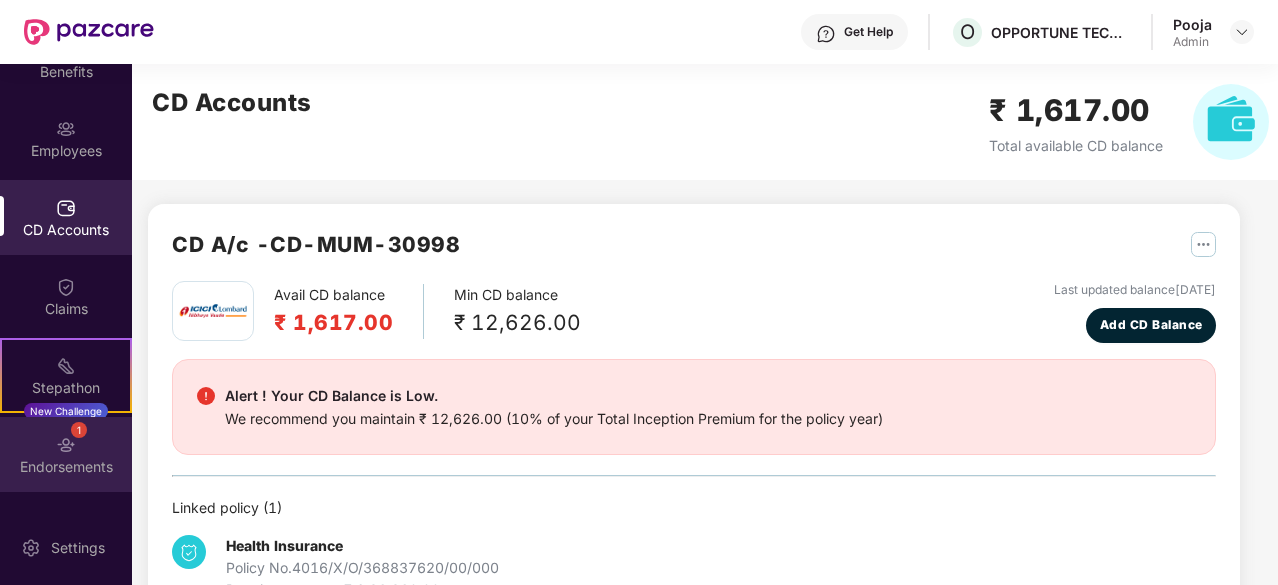 click on "1 Endorsements" at bounding box center (66, 454) 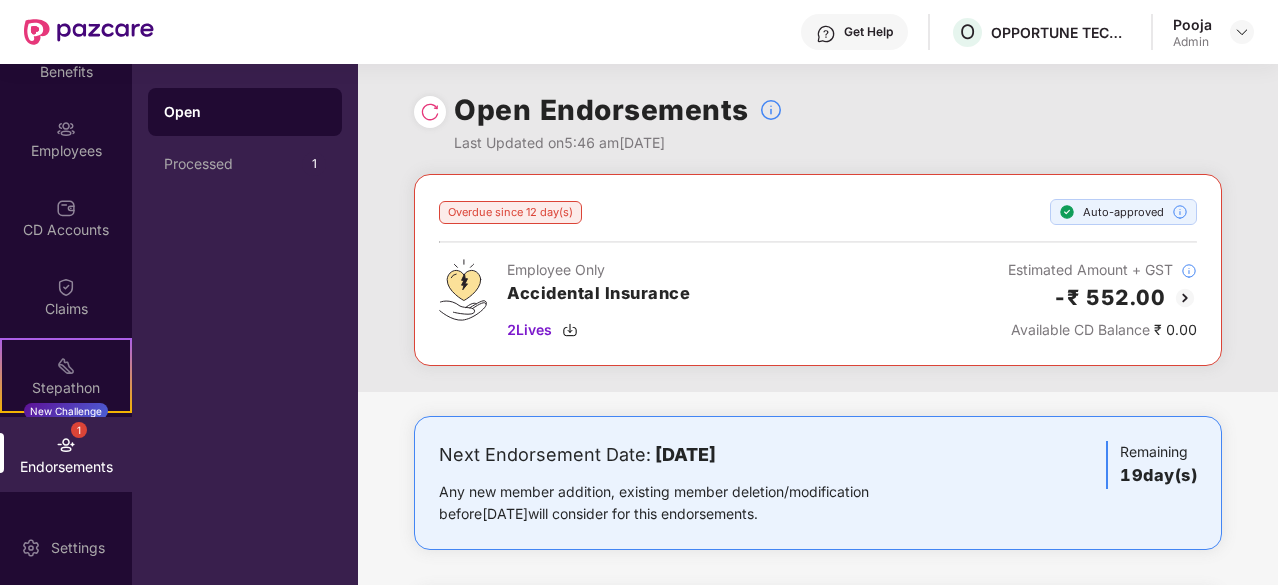 scroll, scrollTop: 0, scrollLeft: 0, axis: both 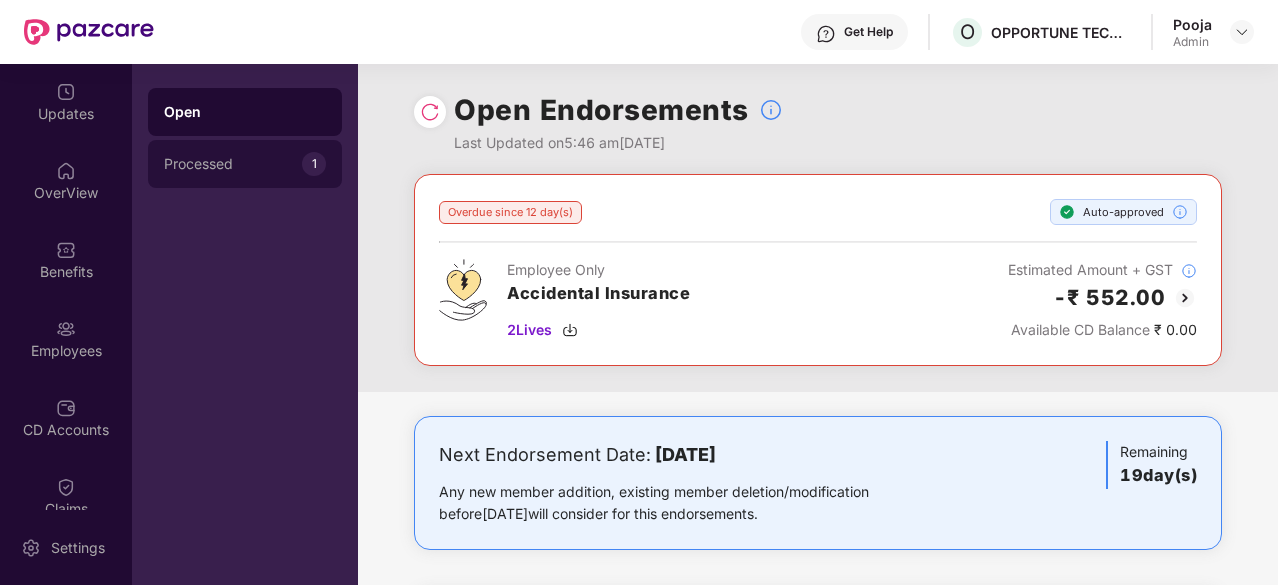 click on "Processed" at bounding box center [233, 164] 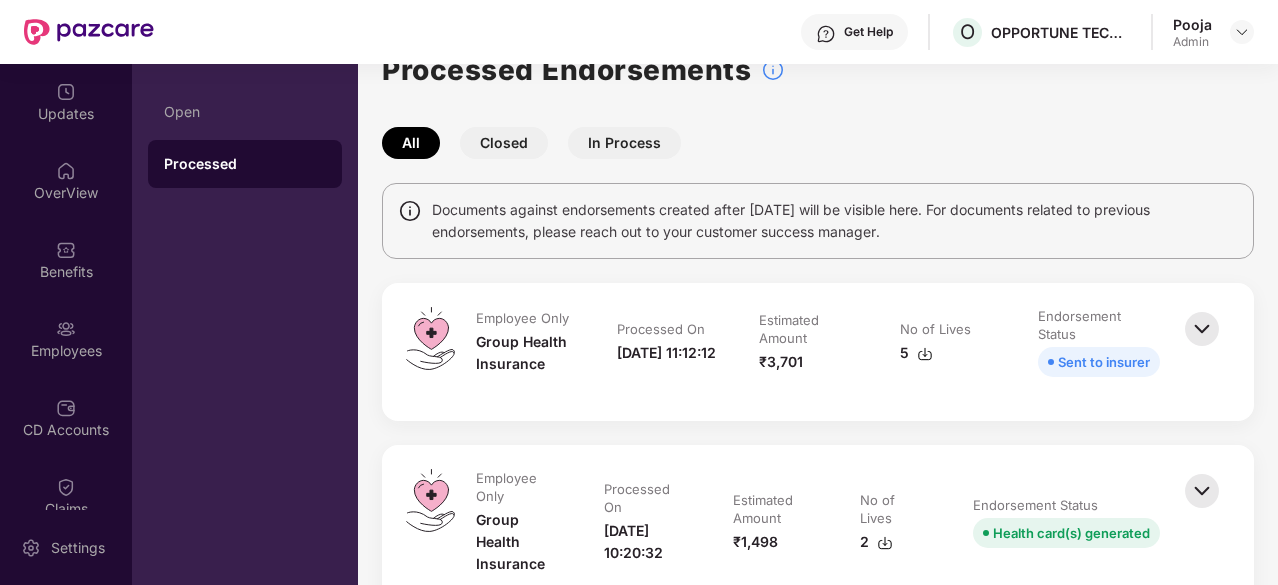 scroll, scrollTop: 200, scrollLeft: 0, axis: vertical 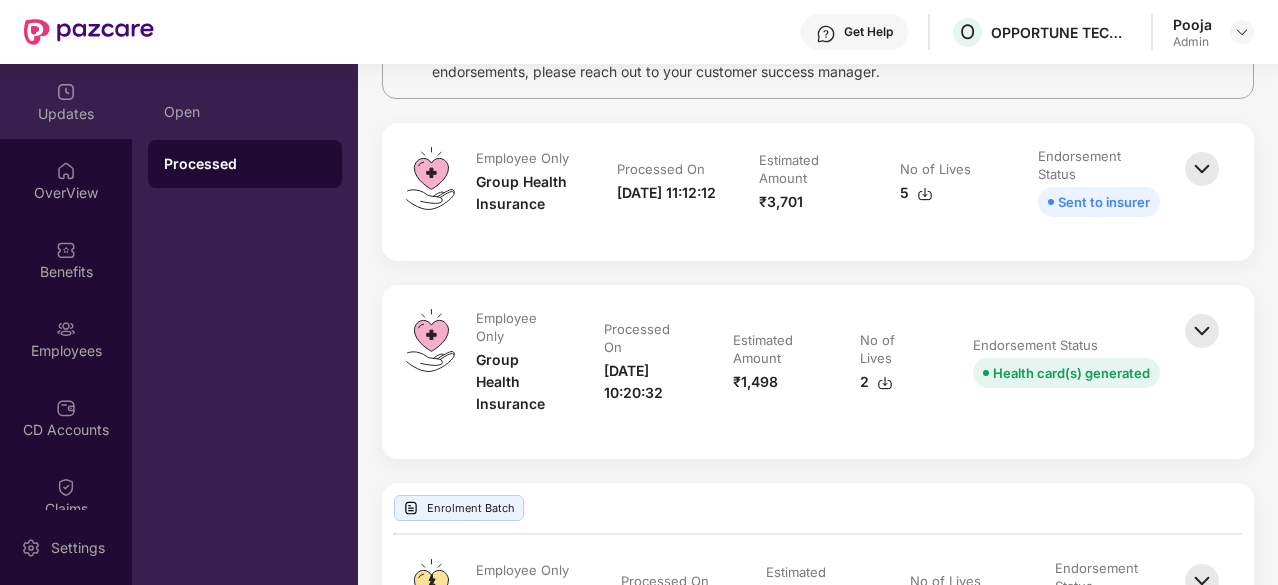 click on "Updates" at bounding box center [66, 101] 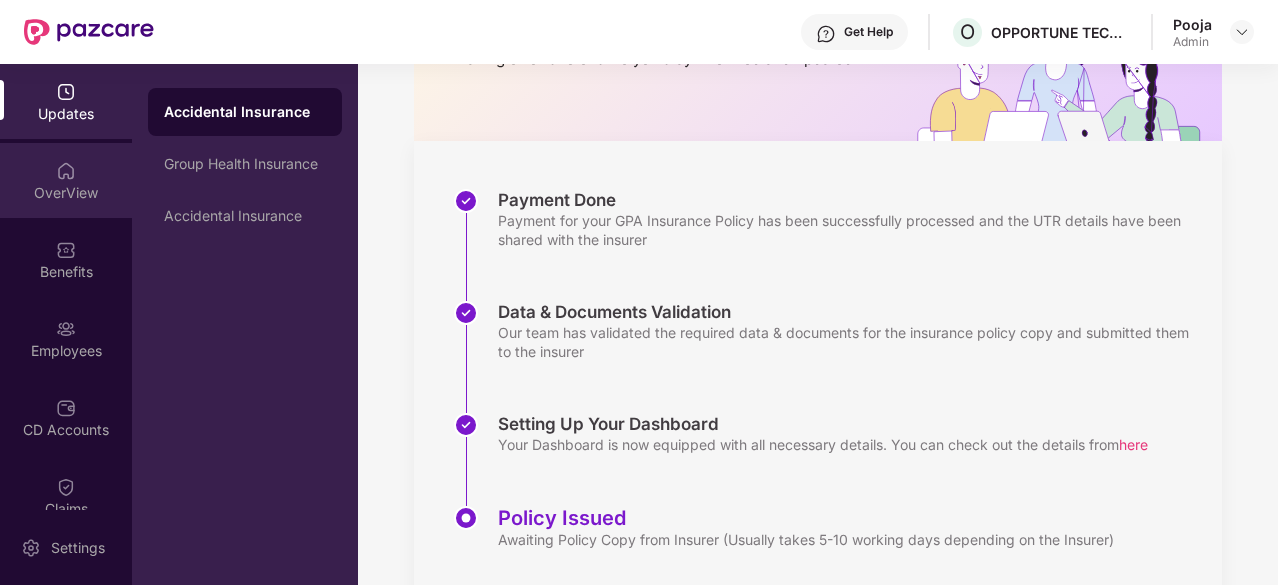 click on "OverView" at bounding box center (66, 180) 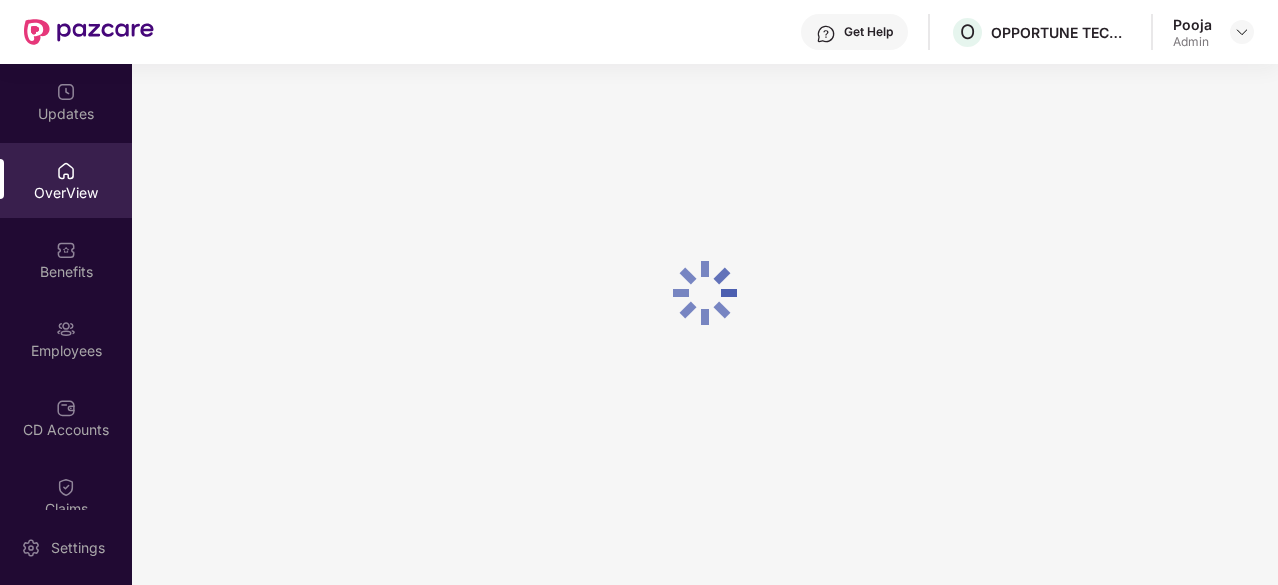 scroll, scrollTop: 64, scrollLeft: 0, axis: vertical 